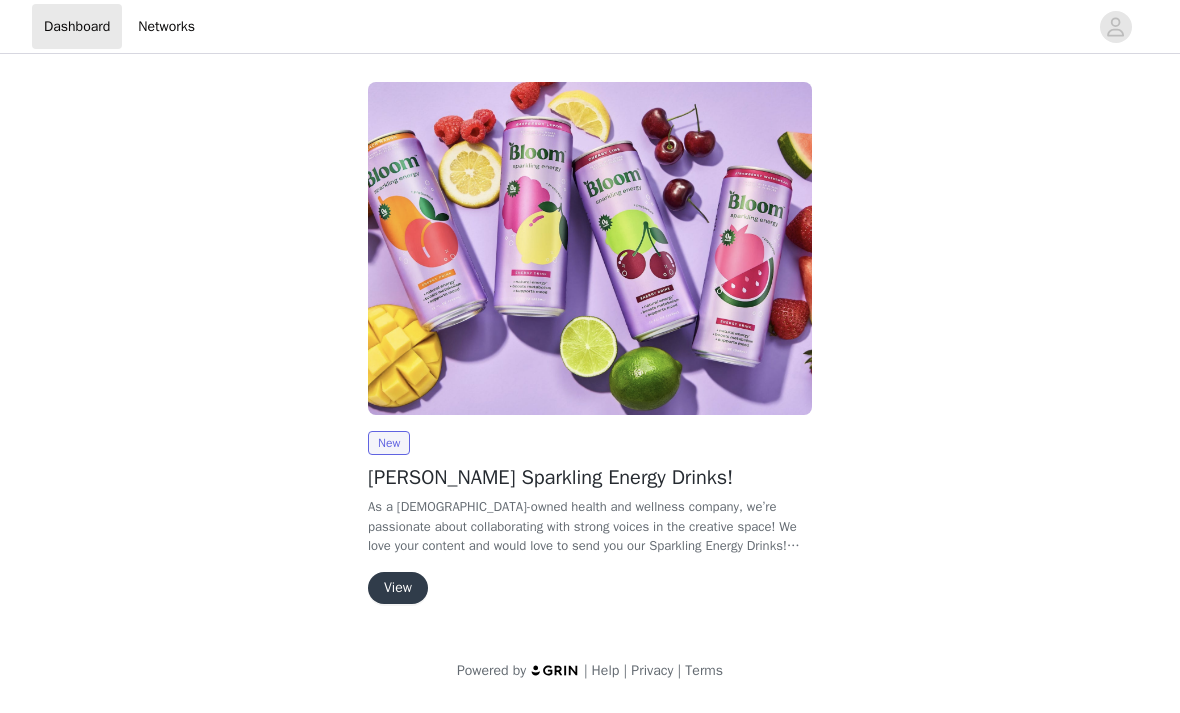 scroll, scrollTop: 0, scrollLeft: 0, axis: both 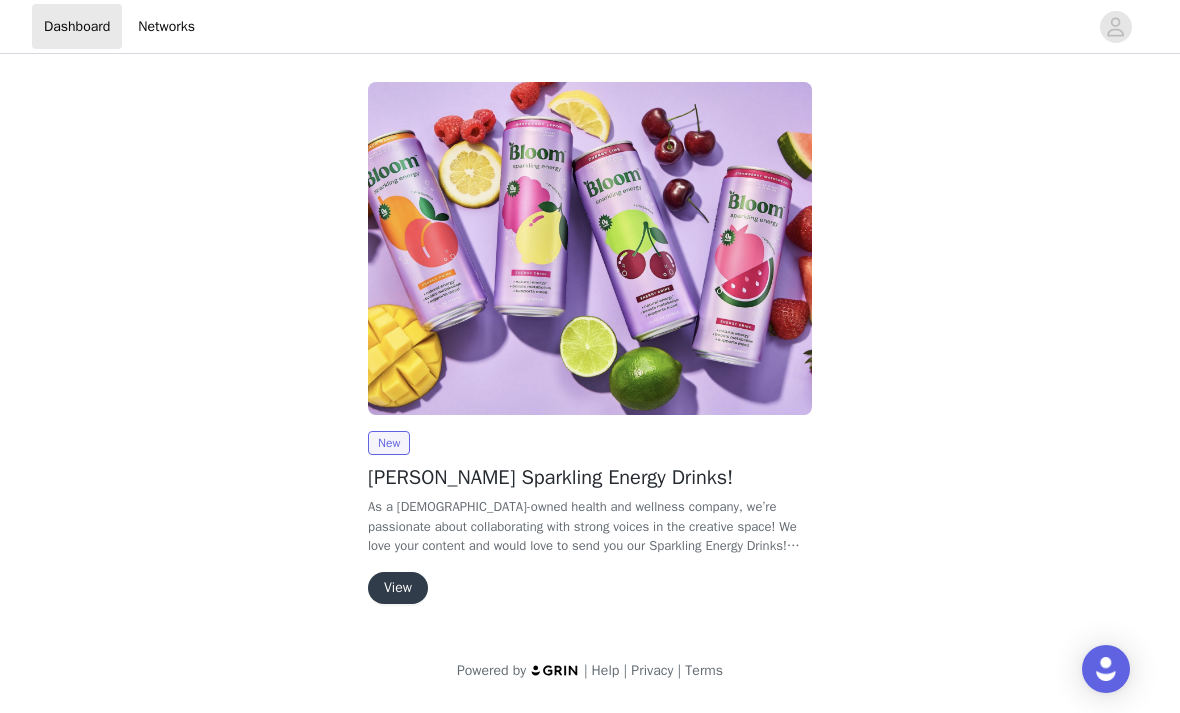 click on "View" at bounding box center (398, 588) 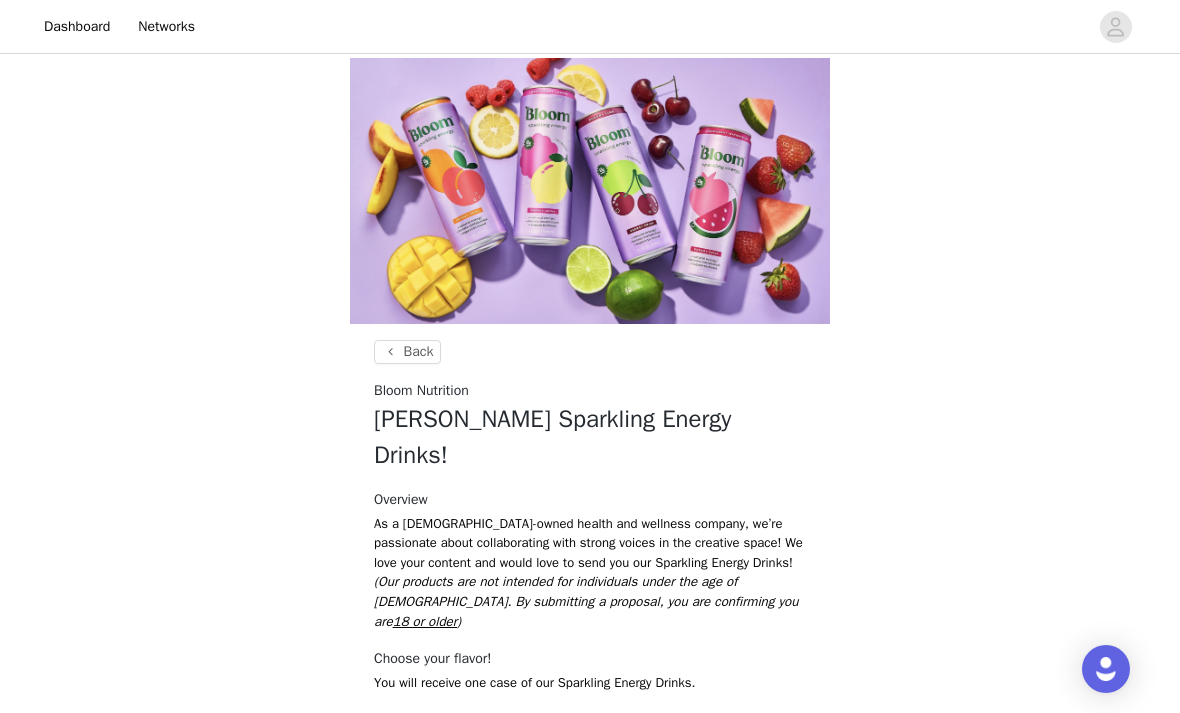 click on "Back     Bloom Nutrition
Bloom's Sparkling Energy Drinks!
Overview   As a female-owned health and wellness company, we’re passionate about collaborating with strong voices in the creative space! We love your content and would love to send you our Sparkling Energy Drinks!
(Our products are not intended for individuals under the age of 18. By submitting a proposal, you are confirming you are  18 or older )       Choose your flavor!   You will receive one case of our Sparkling Energy Drinks.       Sparkling Energy Gifting Brief     PDF   Gifting Energy Influencer Brief.pdf" at bounding box center [590, 463] 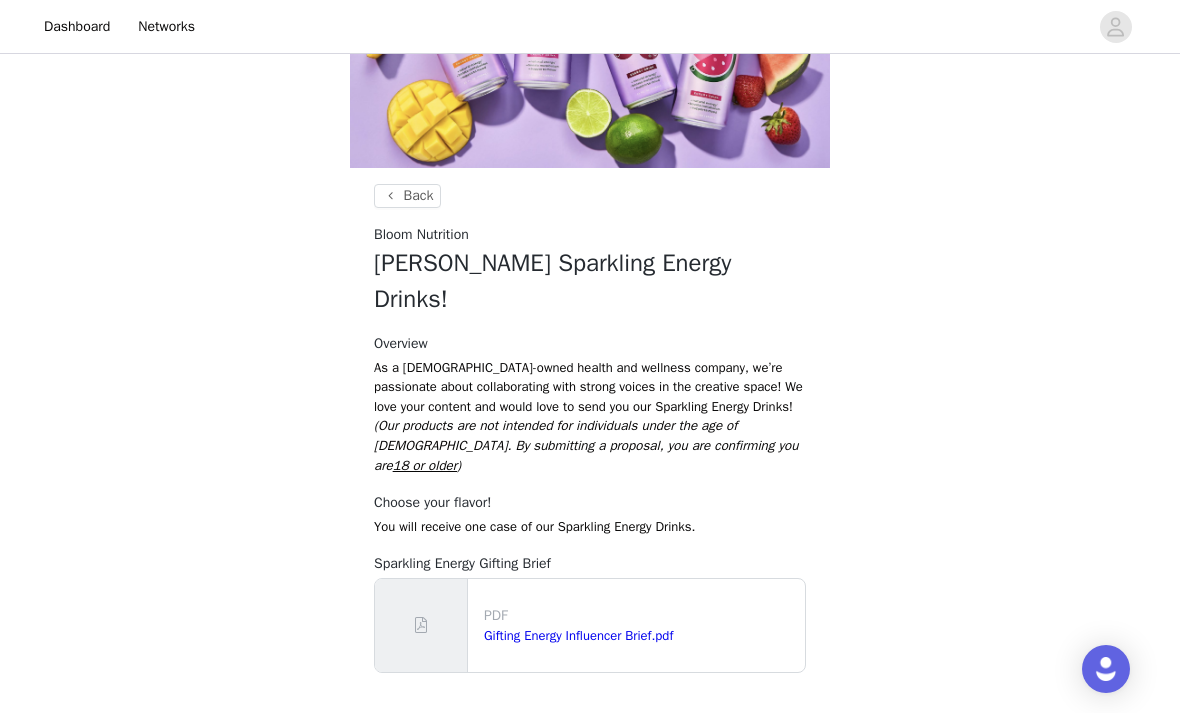 scroll, scrollTop: 192, scrollLeft: 0, axis: vertical 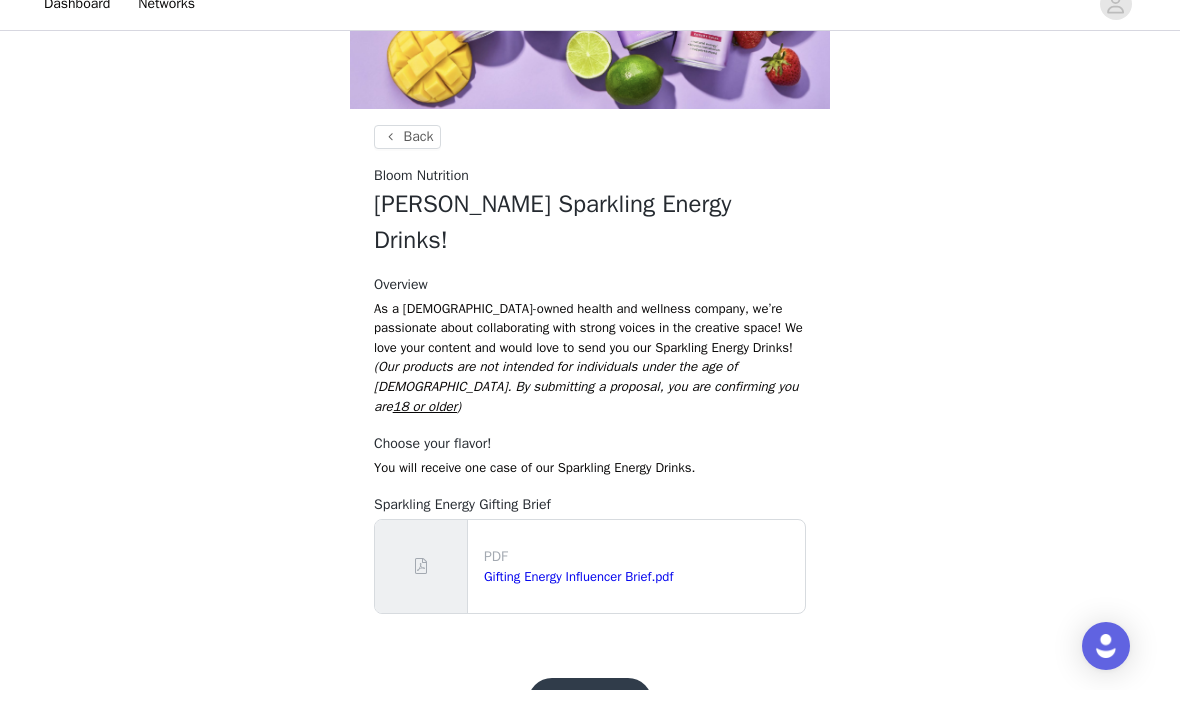 click on "PDF   Gifting Energy Influencer Brief.pdf" at bounding box center (640, 589) 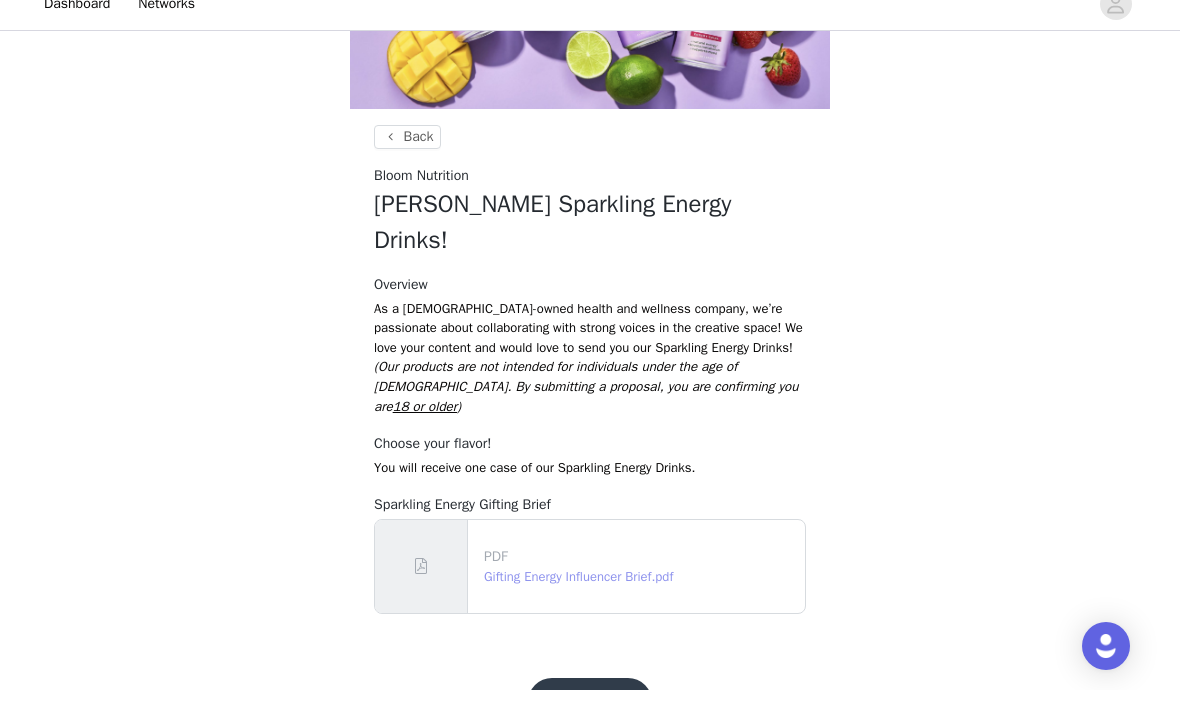 click on "Gifting Energy Influencer Brief.pdf" at bounding box center [578, 599] 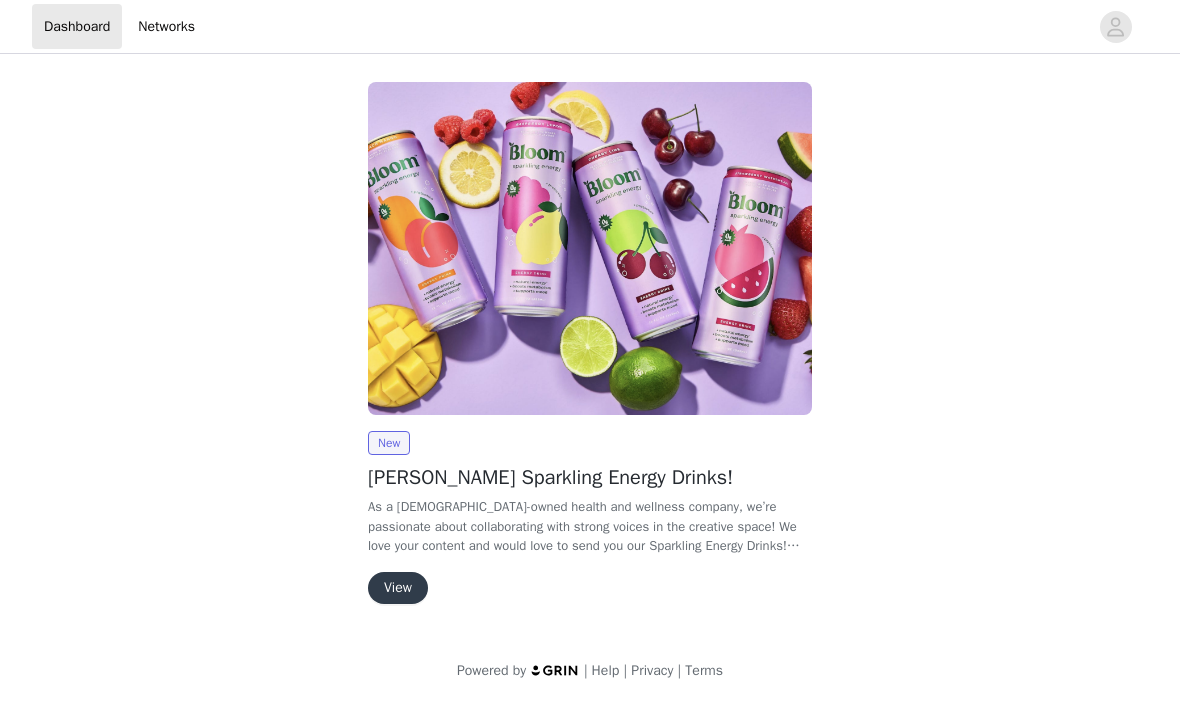scroll, scrollTop: 0, scrollLeft: 0, axis: both 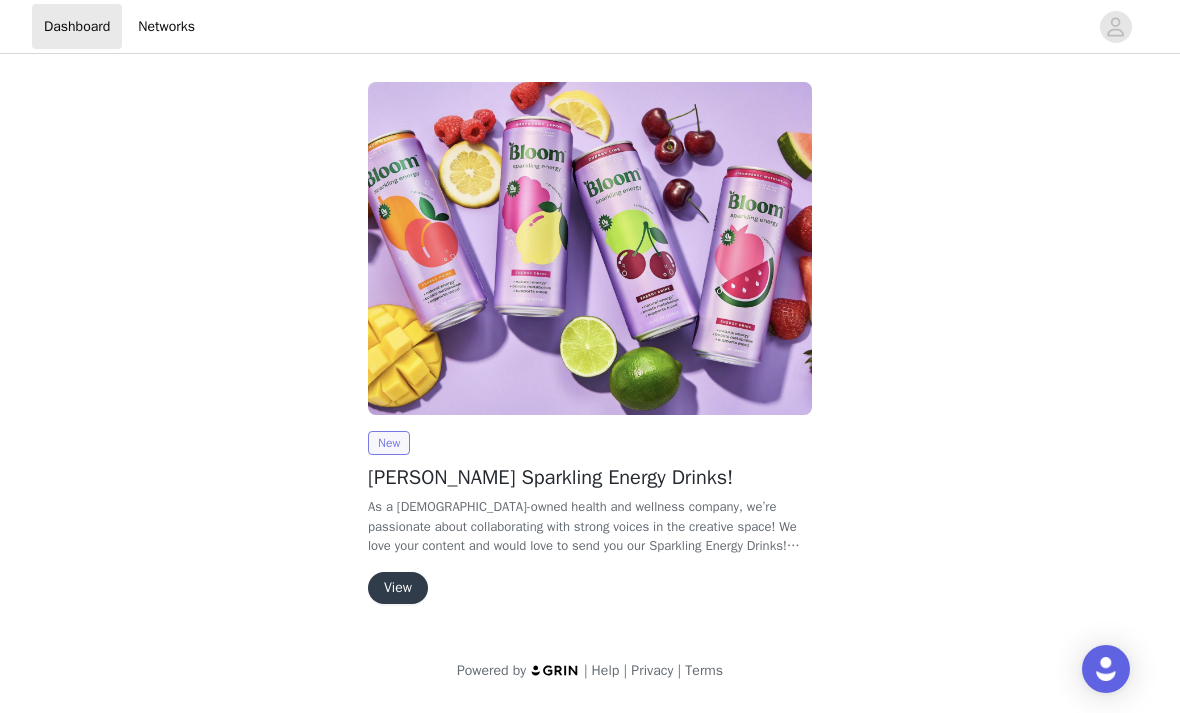click on "New" at bounding box center [389, 443] 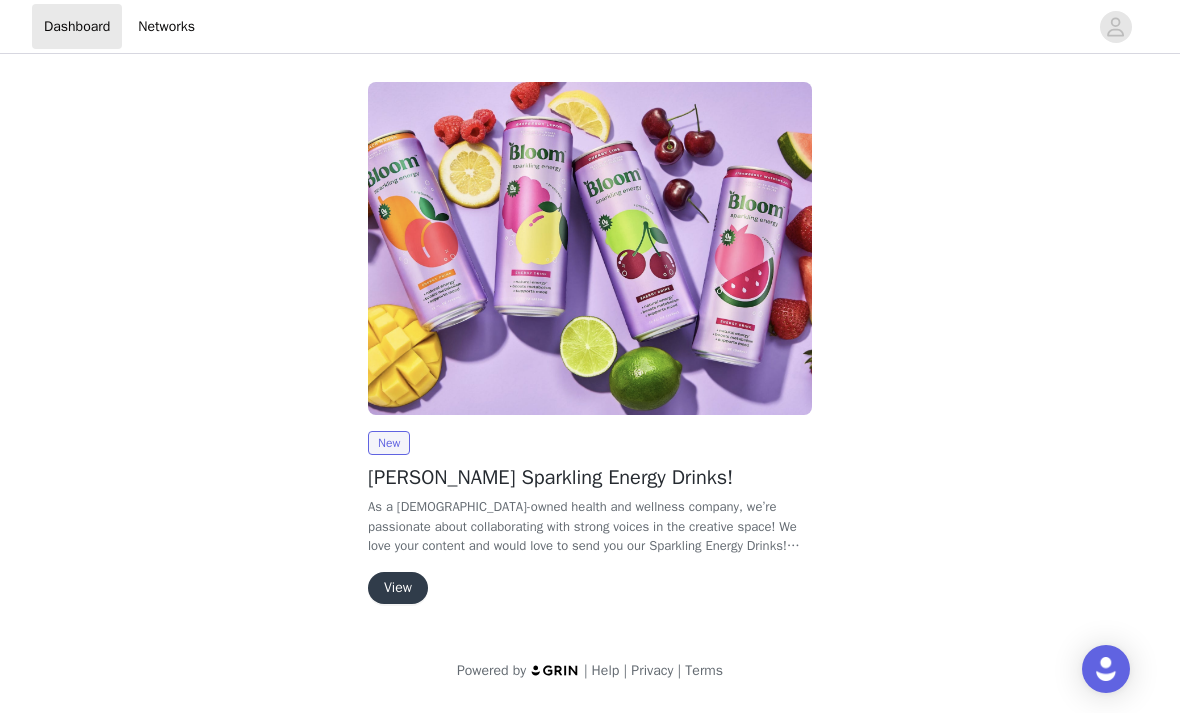 click on "New" at bounding box center [590, 443] 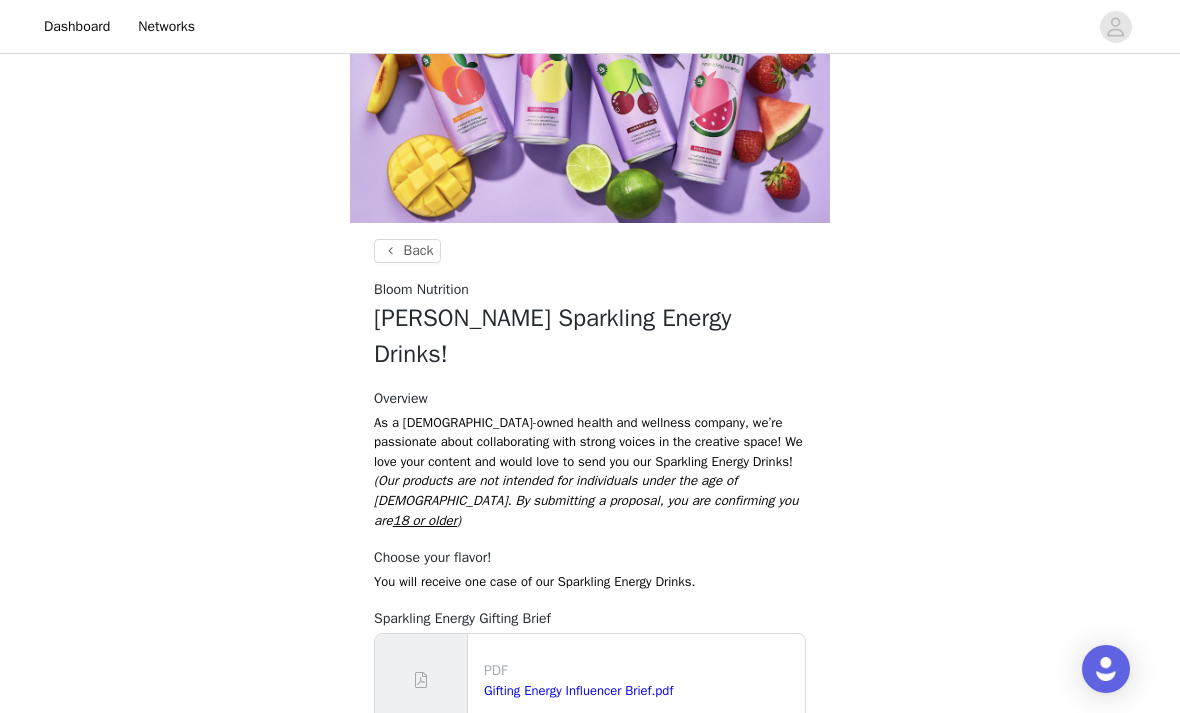 scroll, scrollTop: 128, scrollLeft: 0, axis: vertical 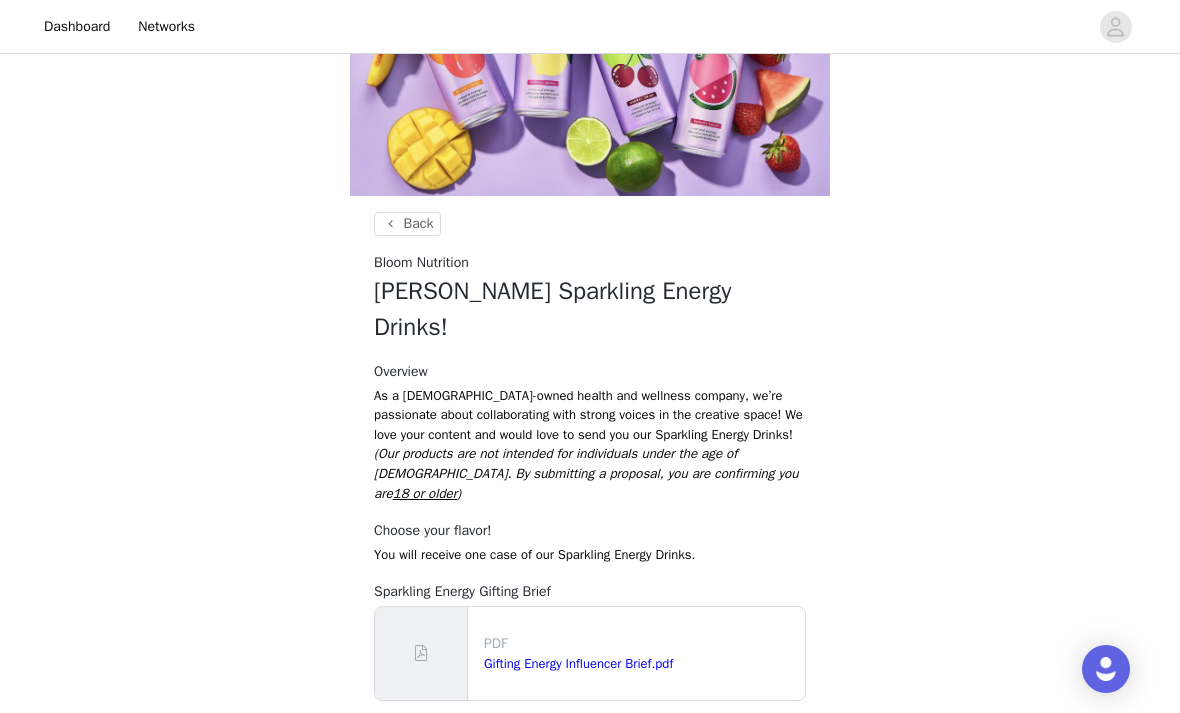 click on "Get Started!" at bounding box center [590, 789] 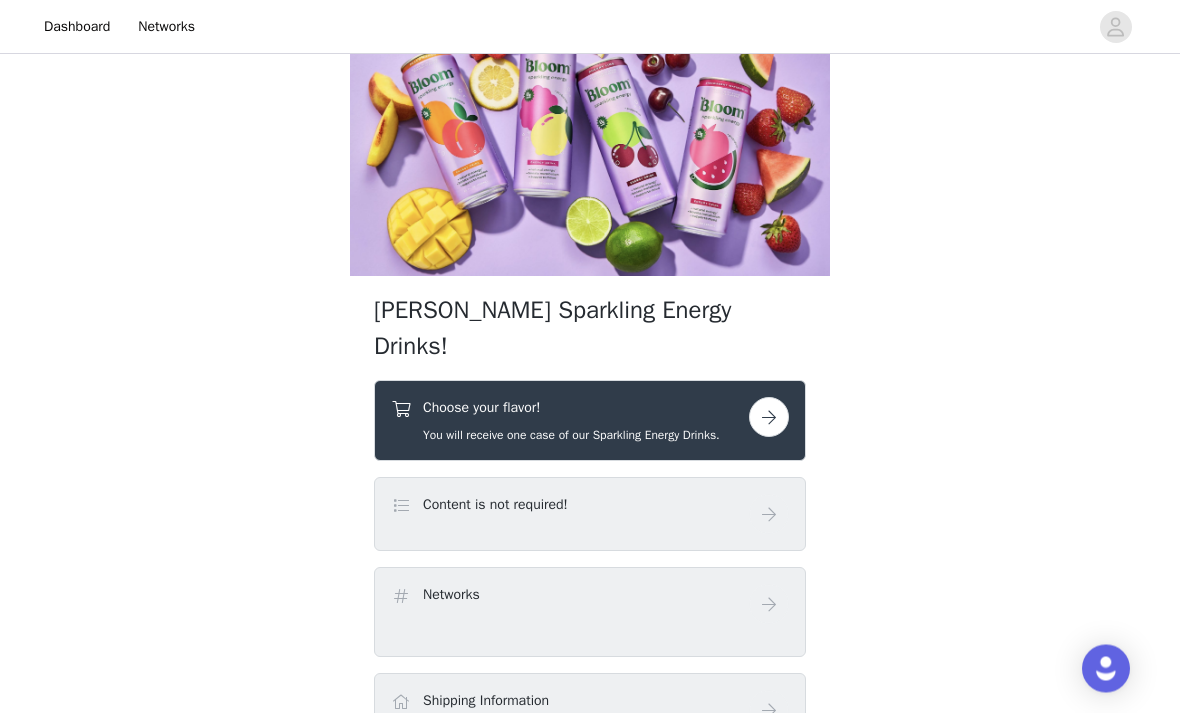 scroll, scrollTop: 48, scrollLeft: 0, axis: vertical 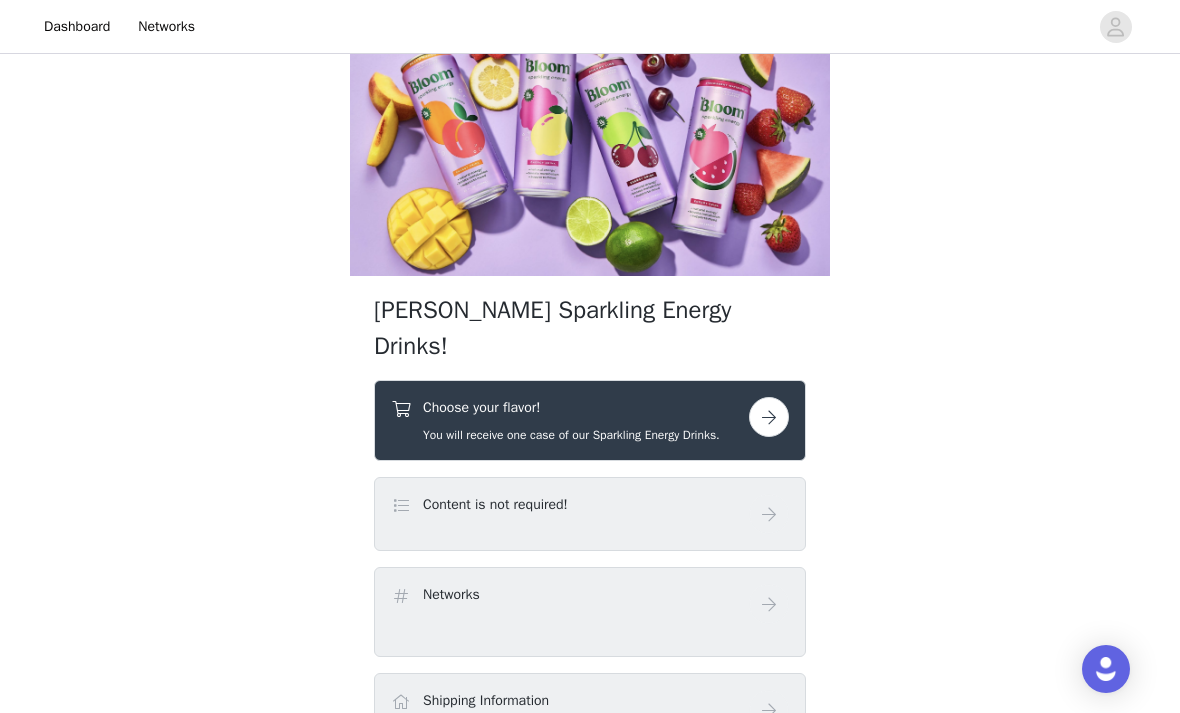 click at bounding box center (769, 417) 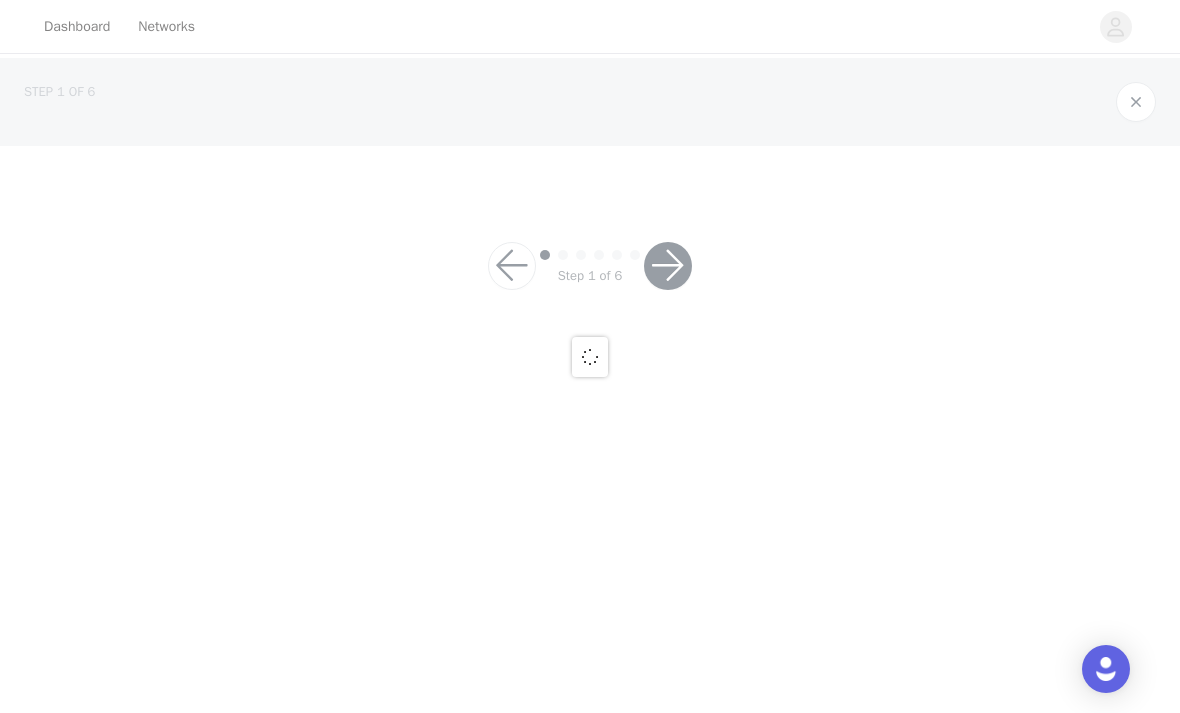 scroll, scrollTop: 0, scrollLeft: 0, axis: both 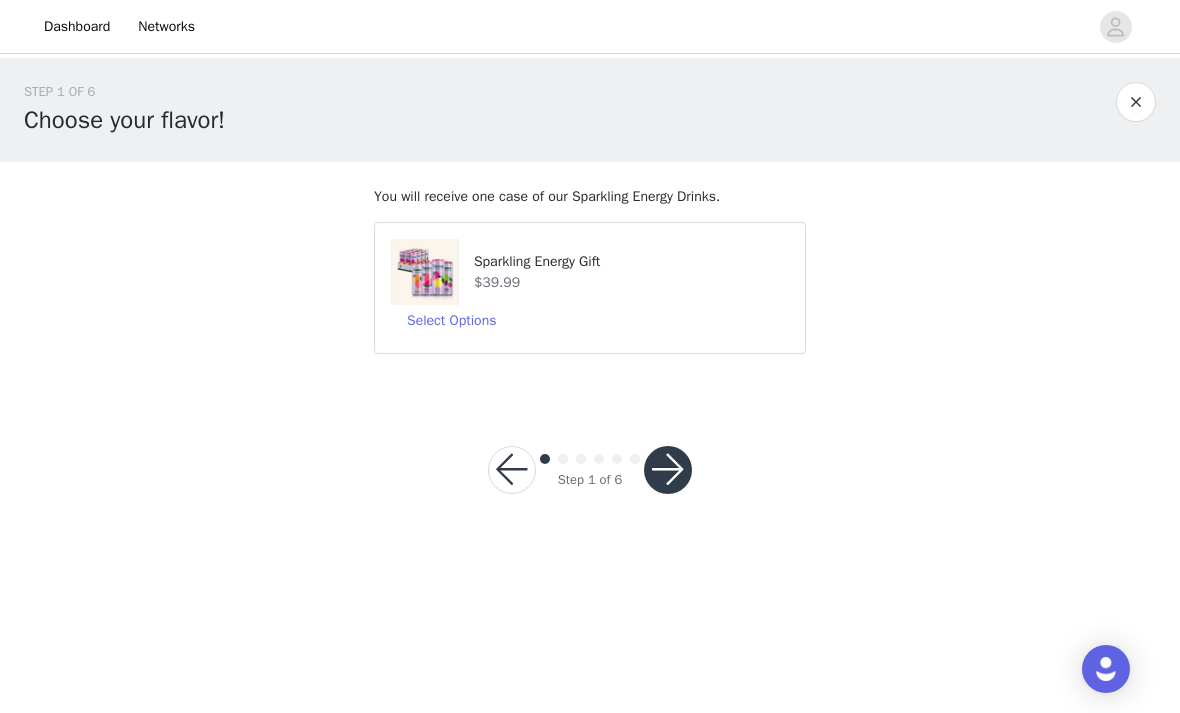 click at bounding box center (668, 470) 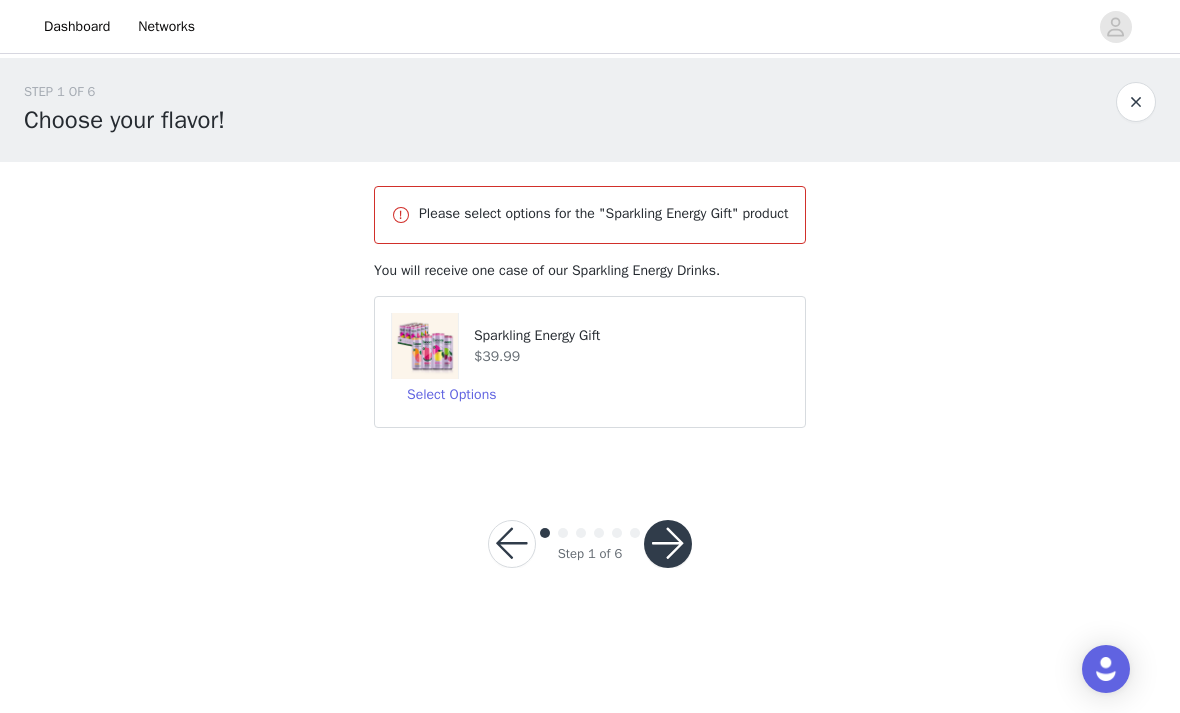 click on "Select Options" at bounding box center [590, 395] 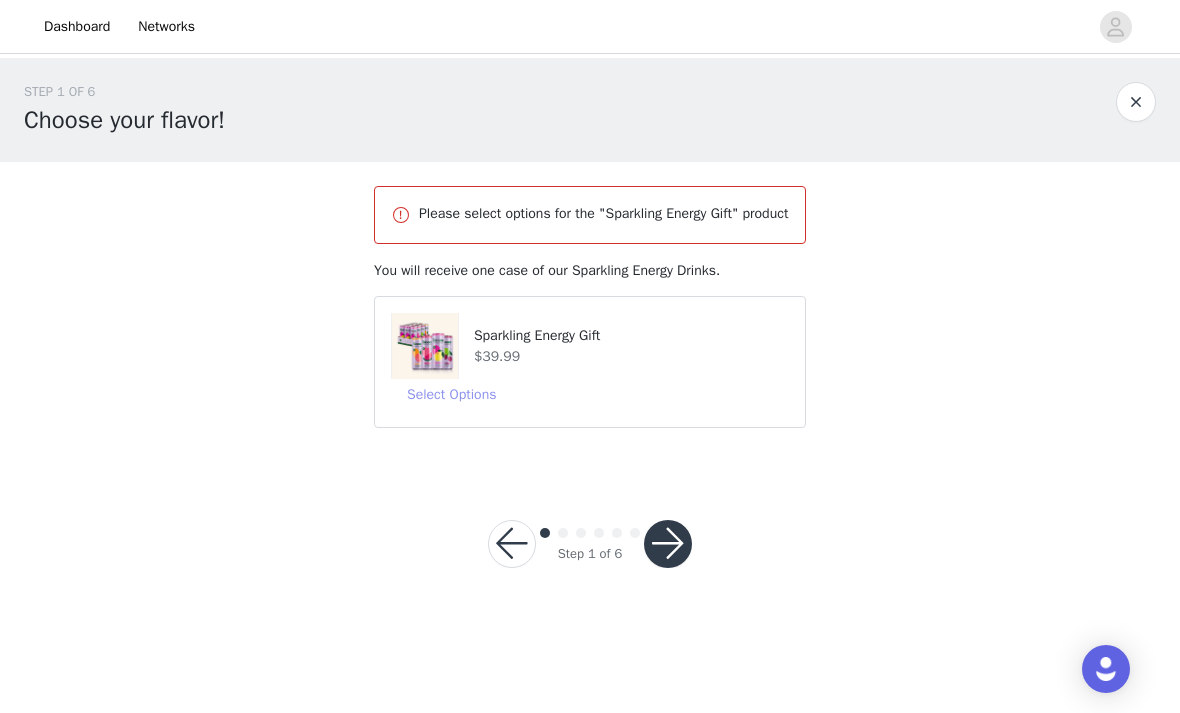 click on "Select Options" at bounding box center (451, 395) 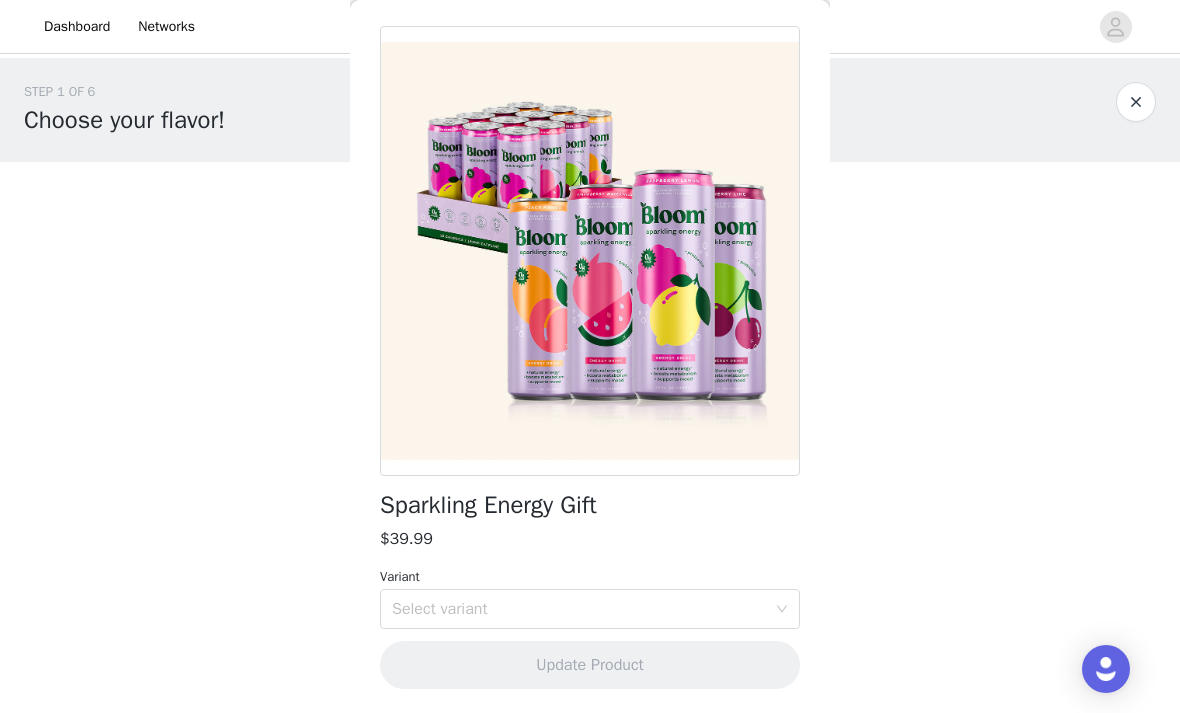scroll, scrollTop: 73, scrollLeft: 0, axis: vertical 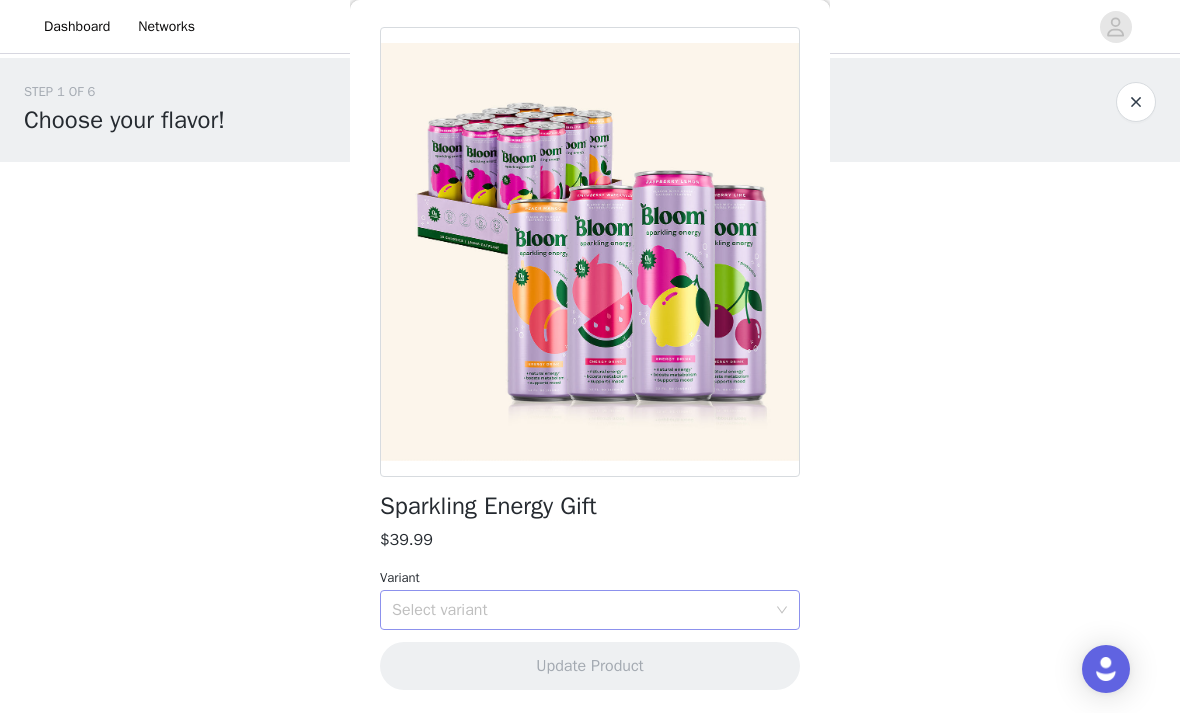 click on "Select variant" at bounding box center [579, 610] 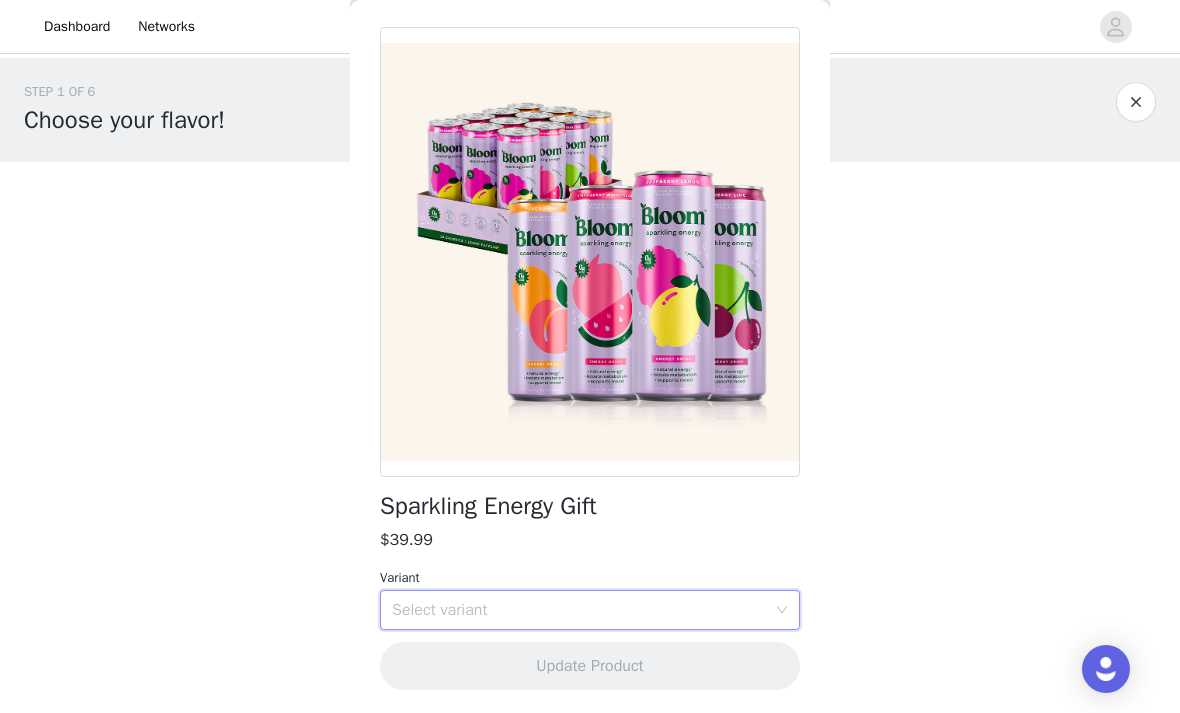 scroll, scrollTop: 36, scrollLeft: 0, axis: vertical 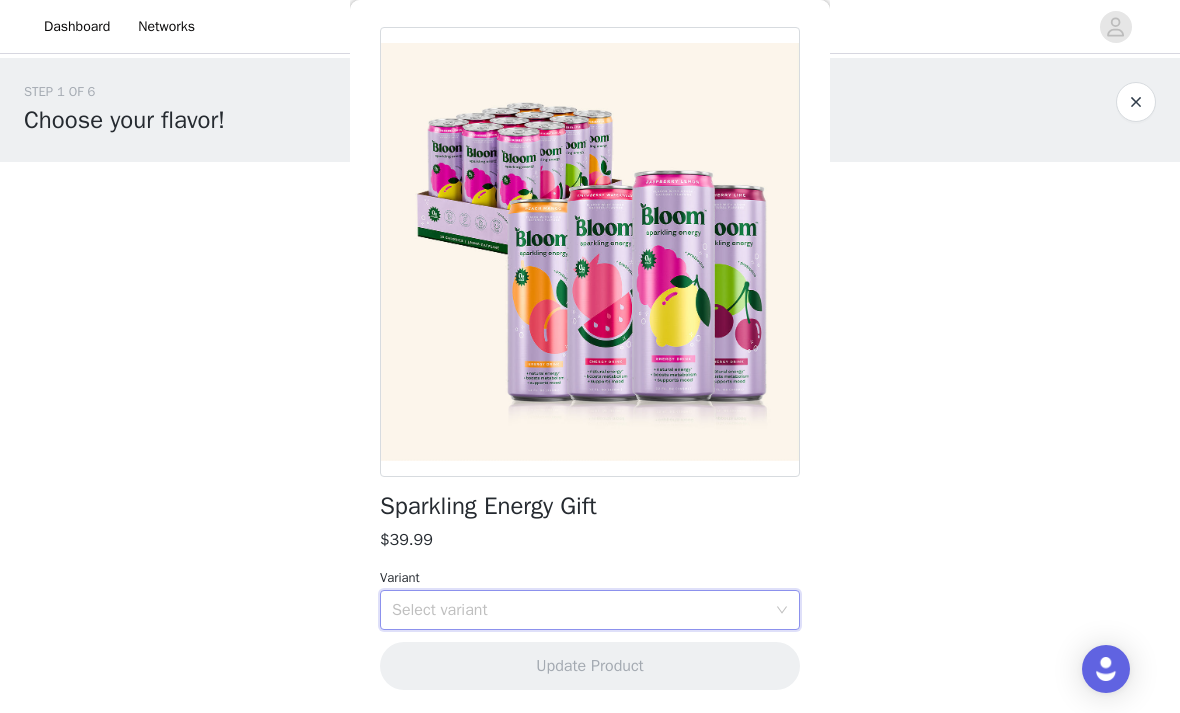 click on "Select variant" at bounding box center [590, 610] 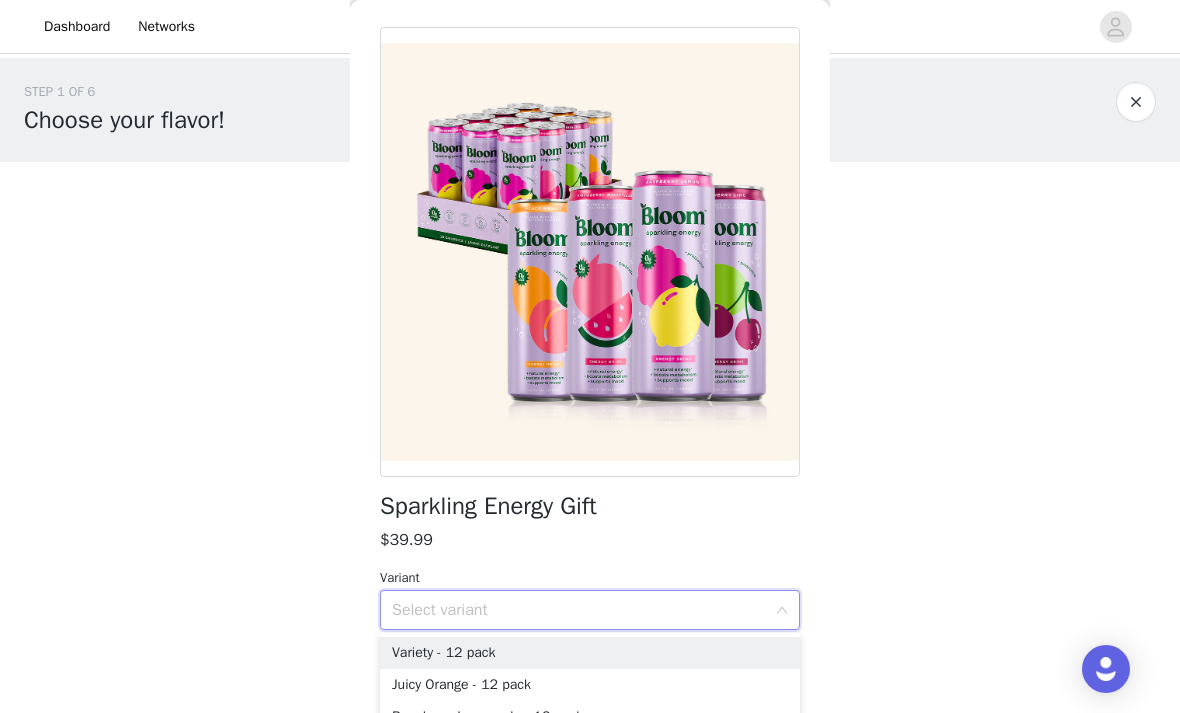 scroll, scrollTop: 14, scrollLeft: 0, axis: vertical 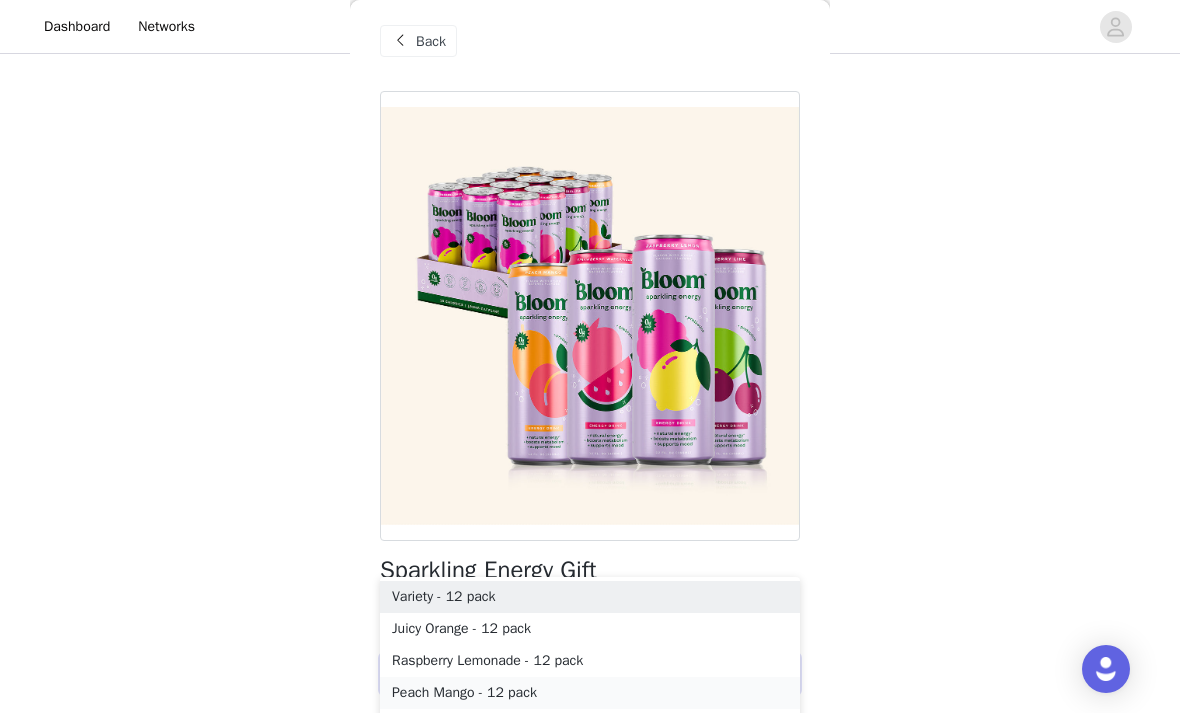 click on "Peach Mango - 12 pack" at bounding box center (590, 693) 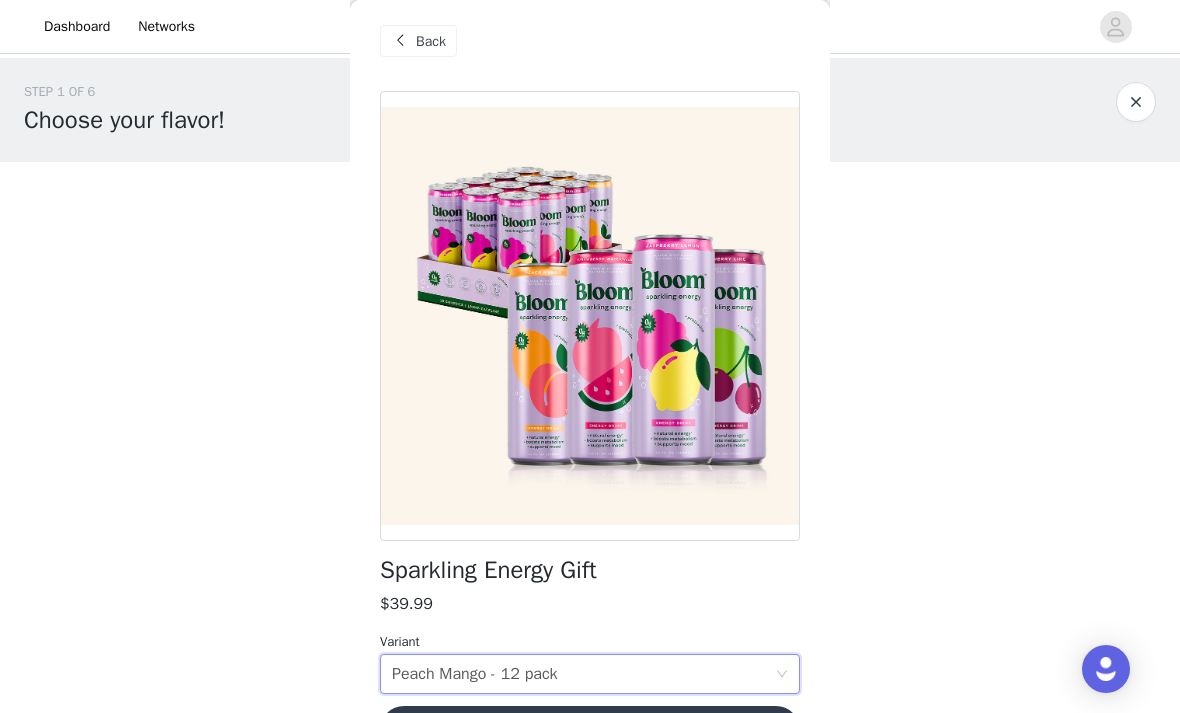scroll, scrollTop: 0, scrollLeft: 0, axis: both 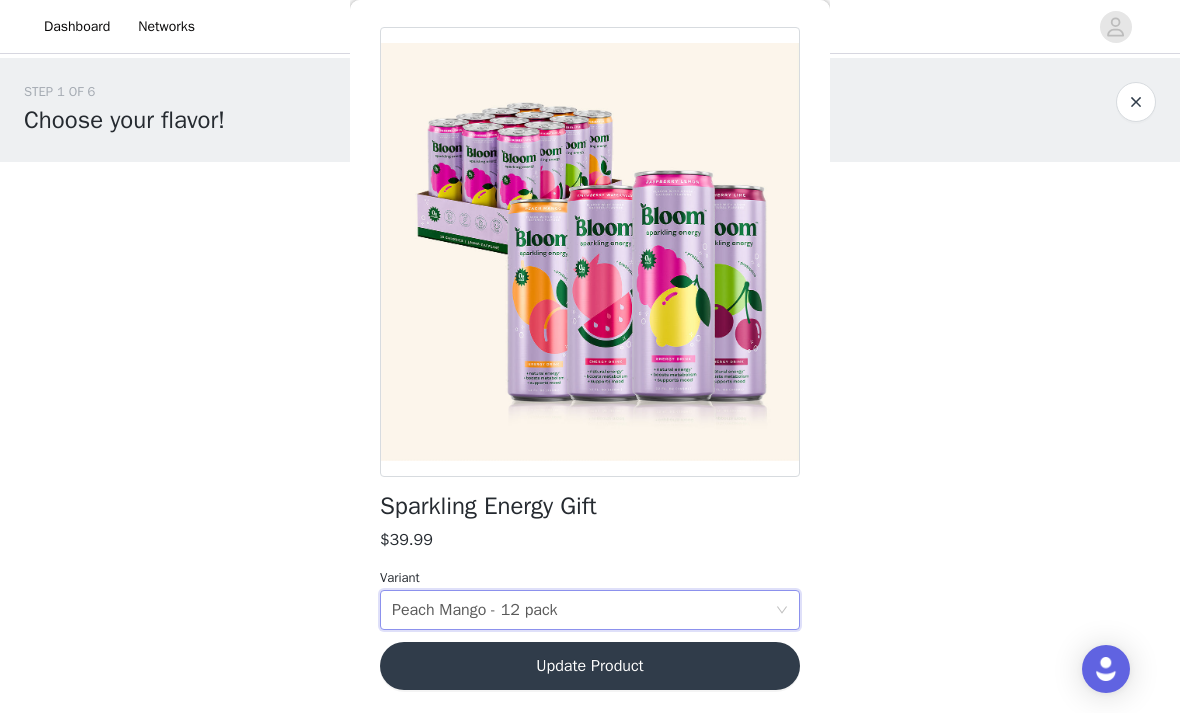 click on "Update Product" at bounding box center (590, 666) 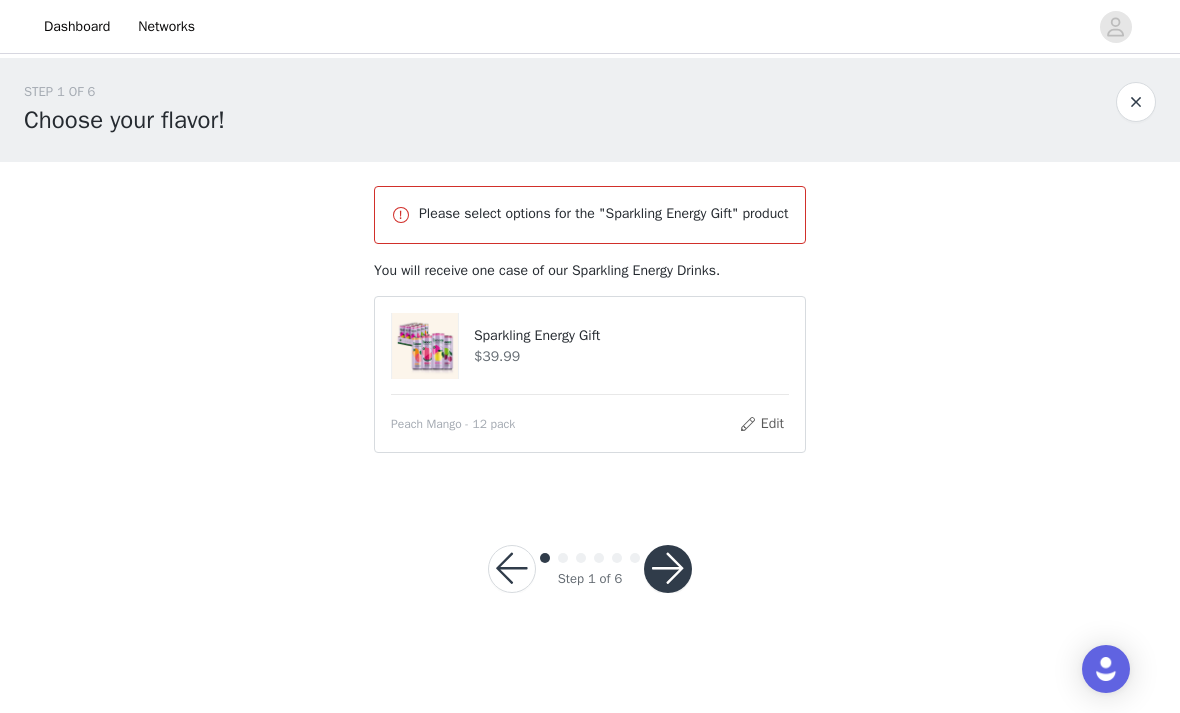 click at bounding box center [668, 569] 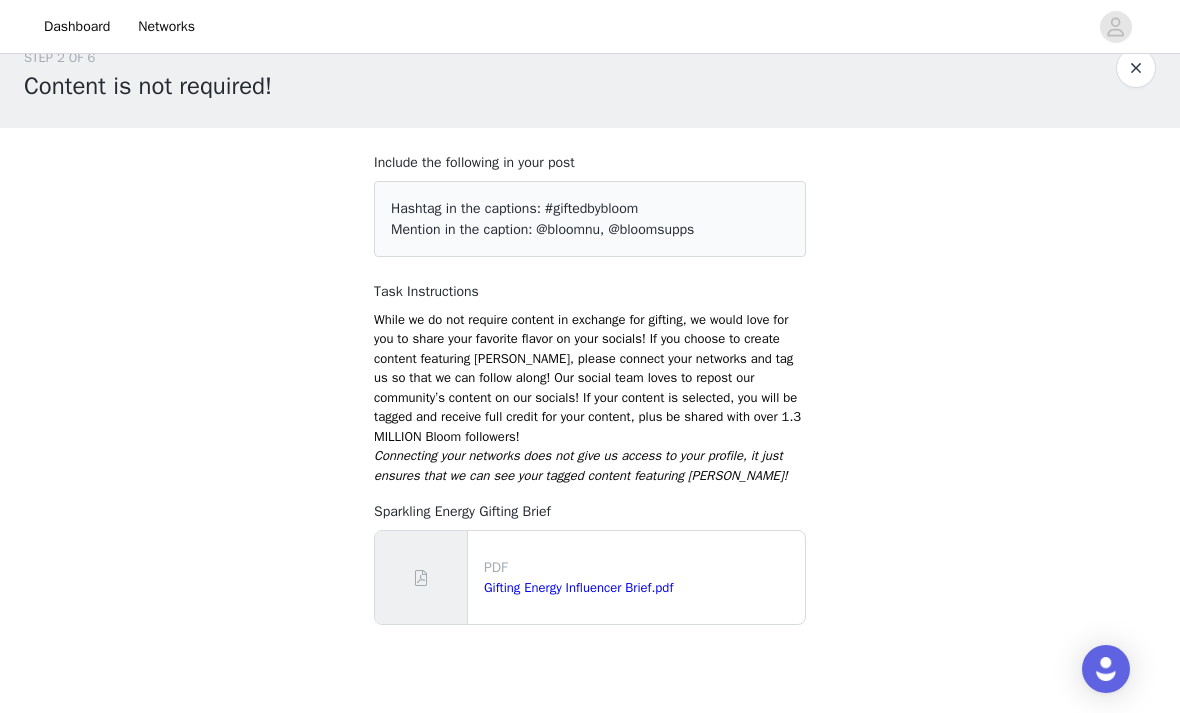 scroll, scrollTop: 25, scrollLeft: 0, axis: vertical 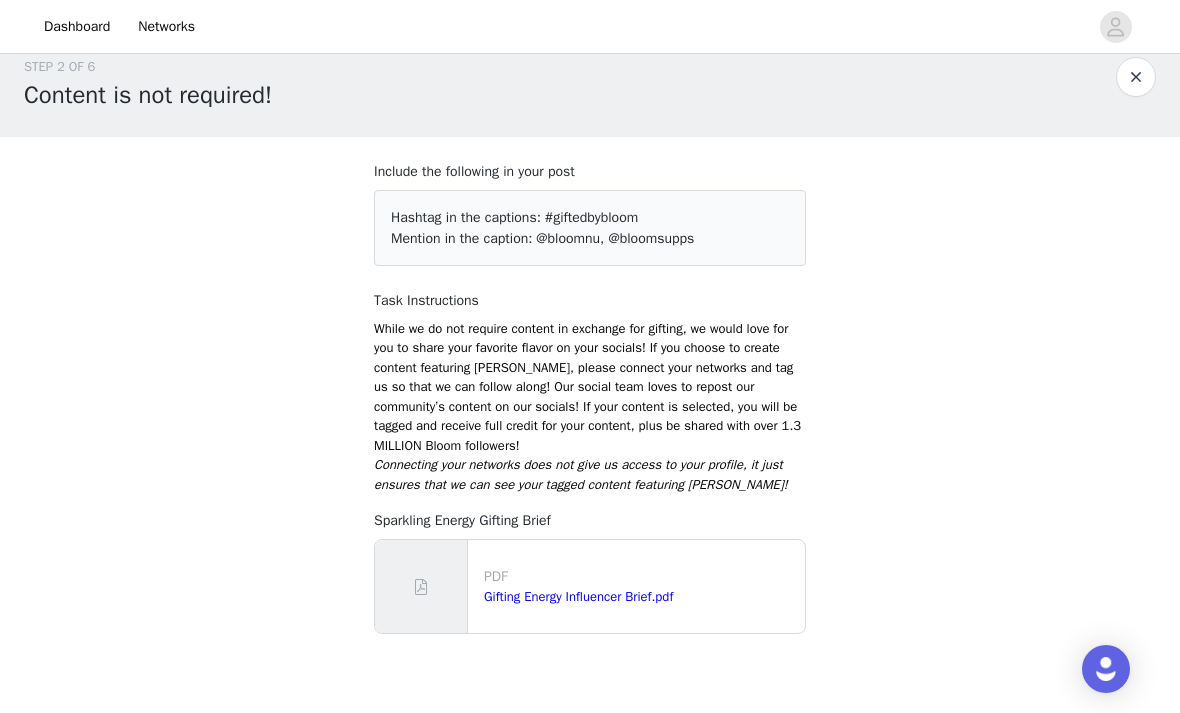click at bounding box center [668, 746] 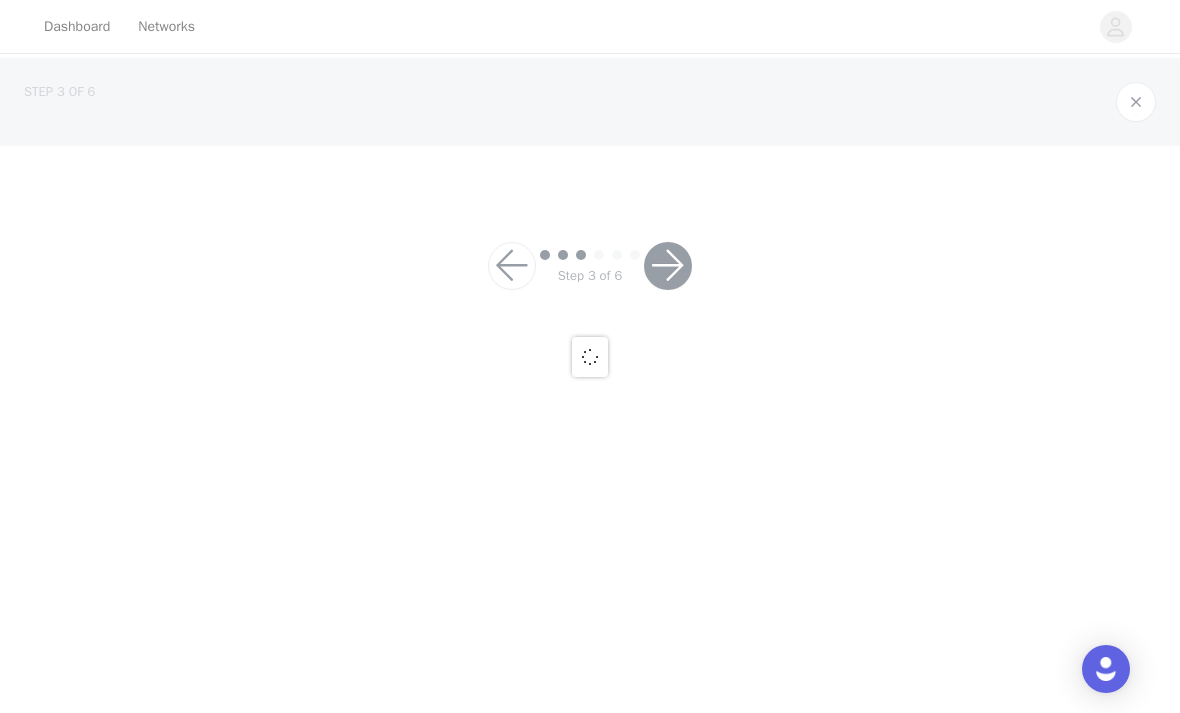 scroll, scrollTop: 0, scrollLeft: 0, axis: both 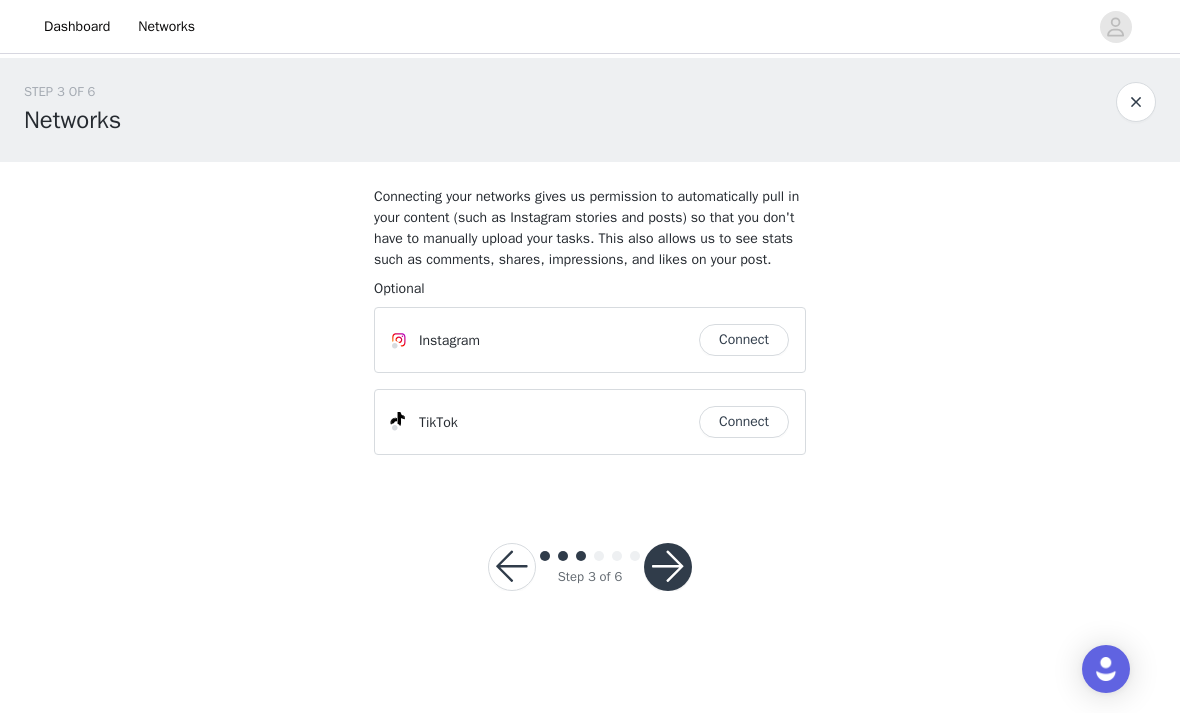 click on "Connect" at bounding box center (744, 422) 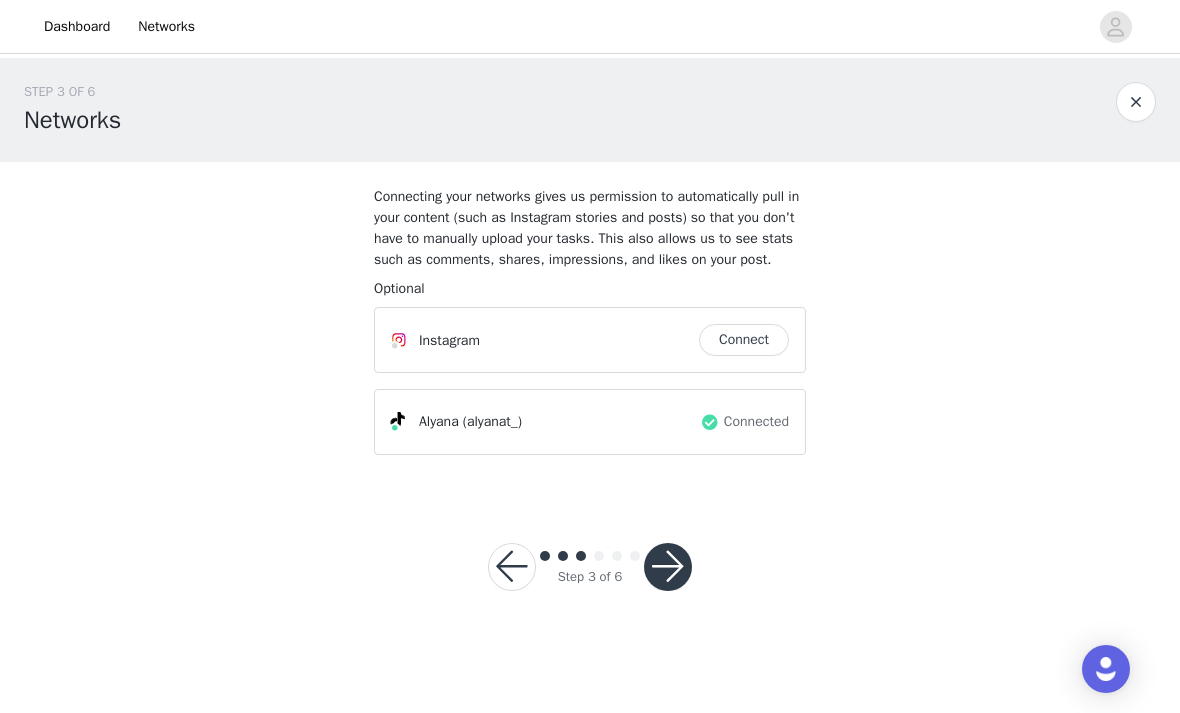 click at bounding box center [668, 567] 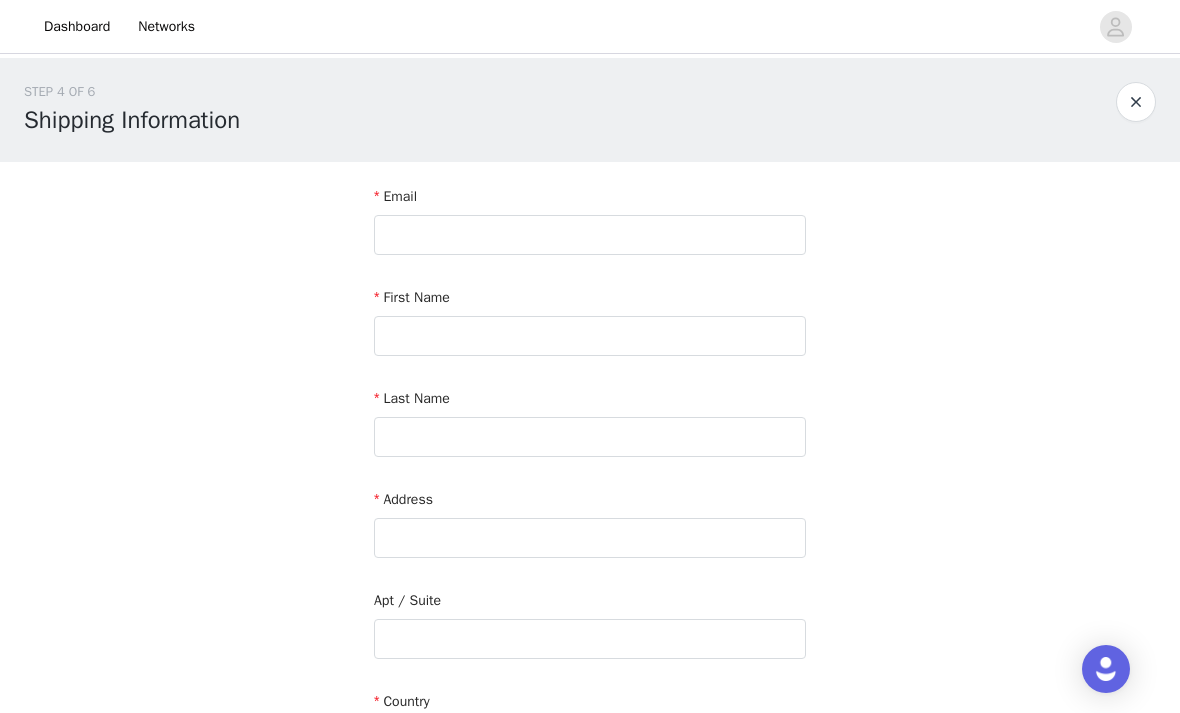 click on "Email" at bounding box center [590, 200] 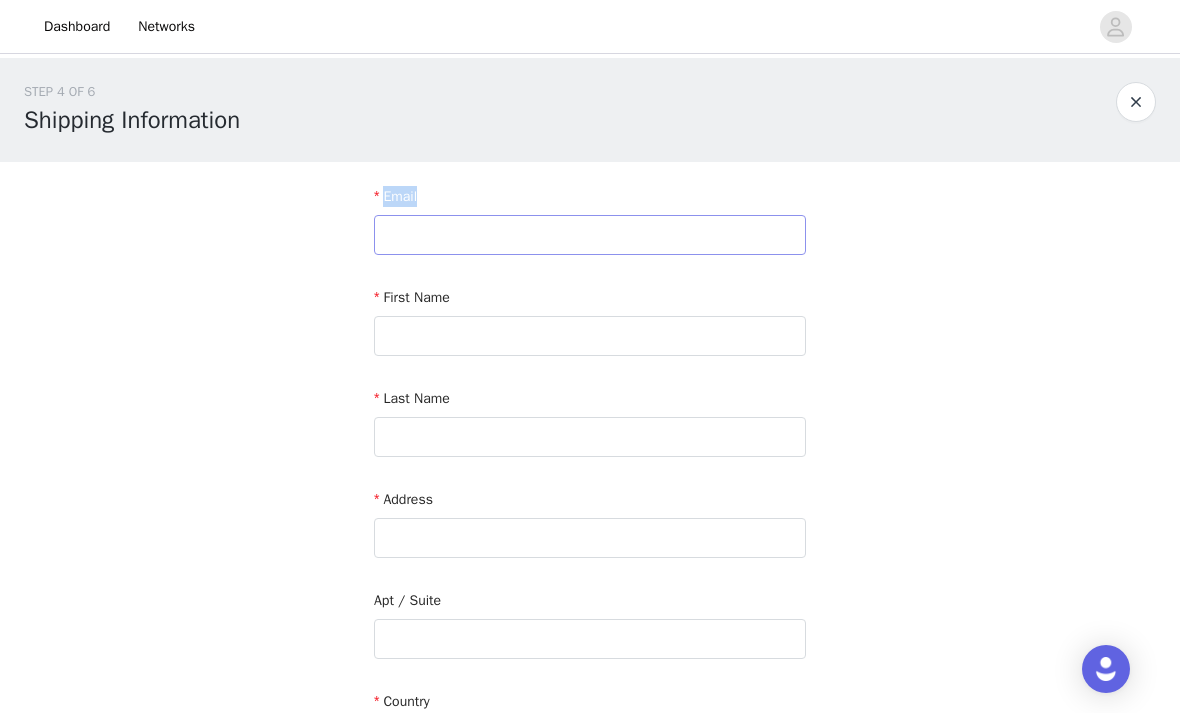 drag, startPoint x: 692, startPoint y: 173, endPoint x: 697, endPoint y: 219, distance: 46.270943 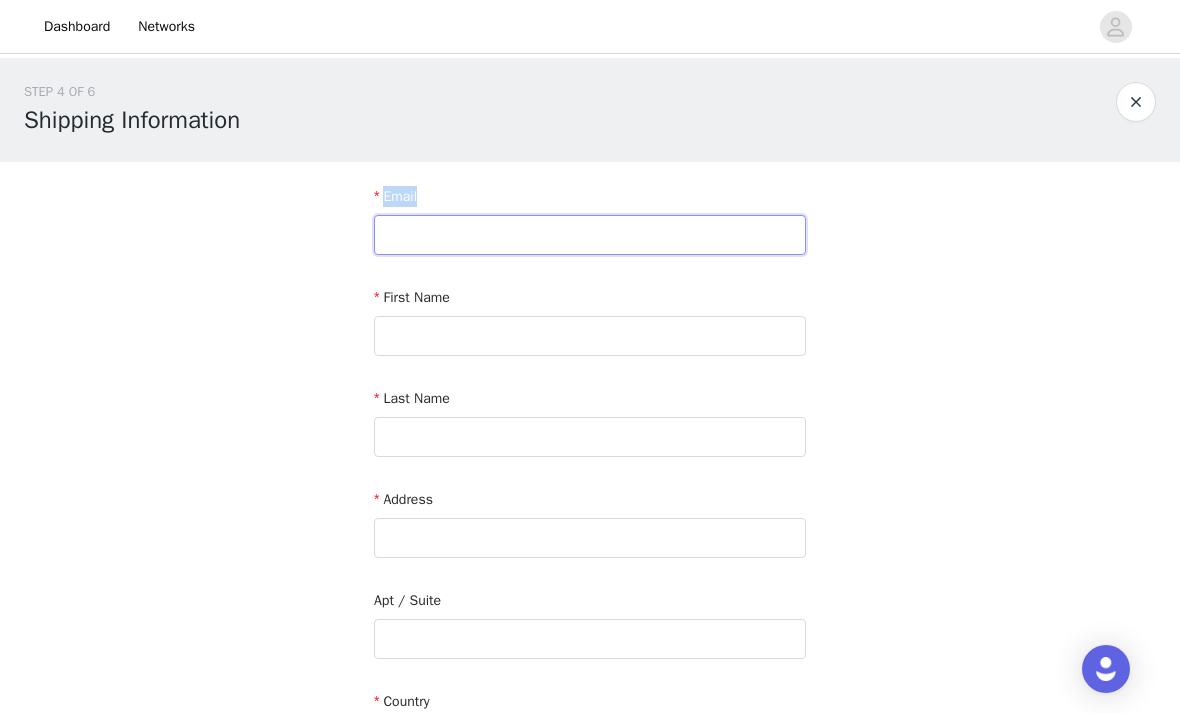 click at bounding box center (590, 235) 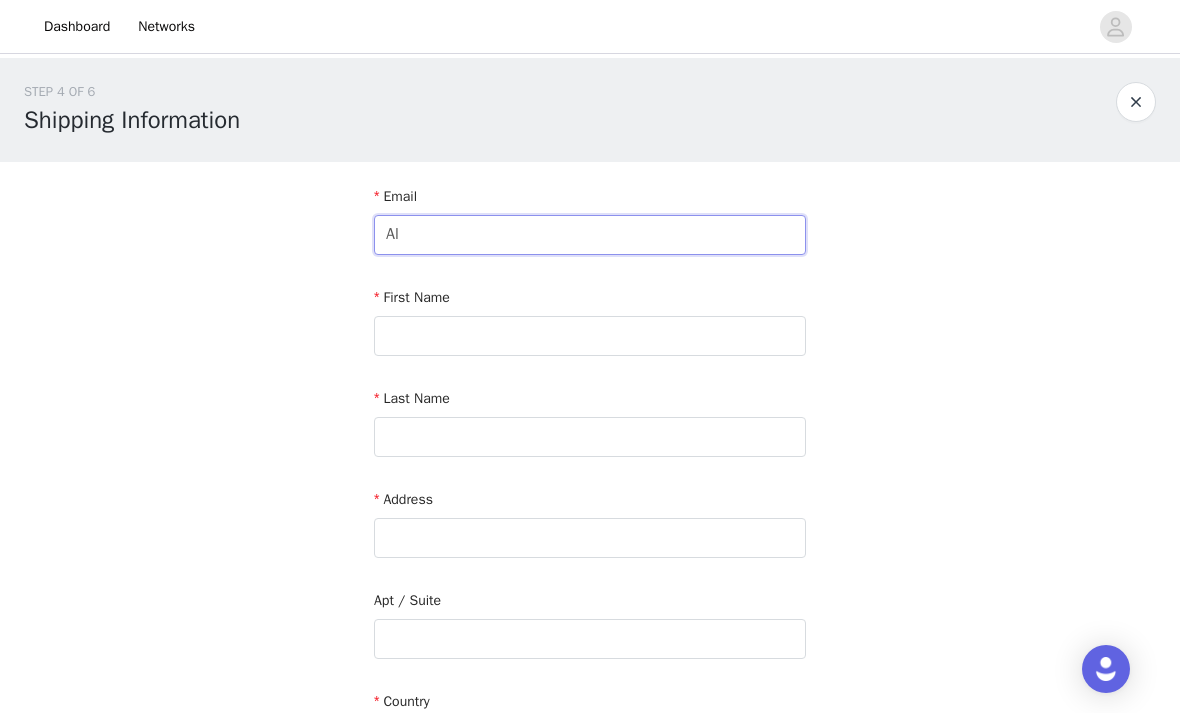 type on "A" 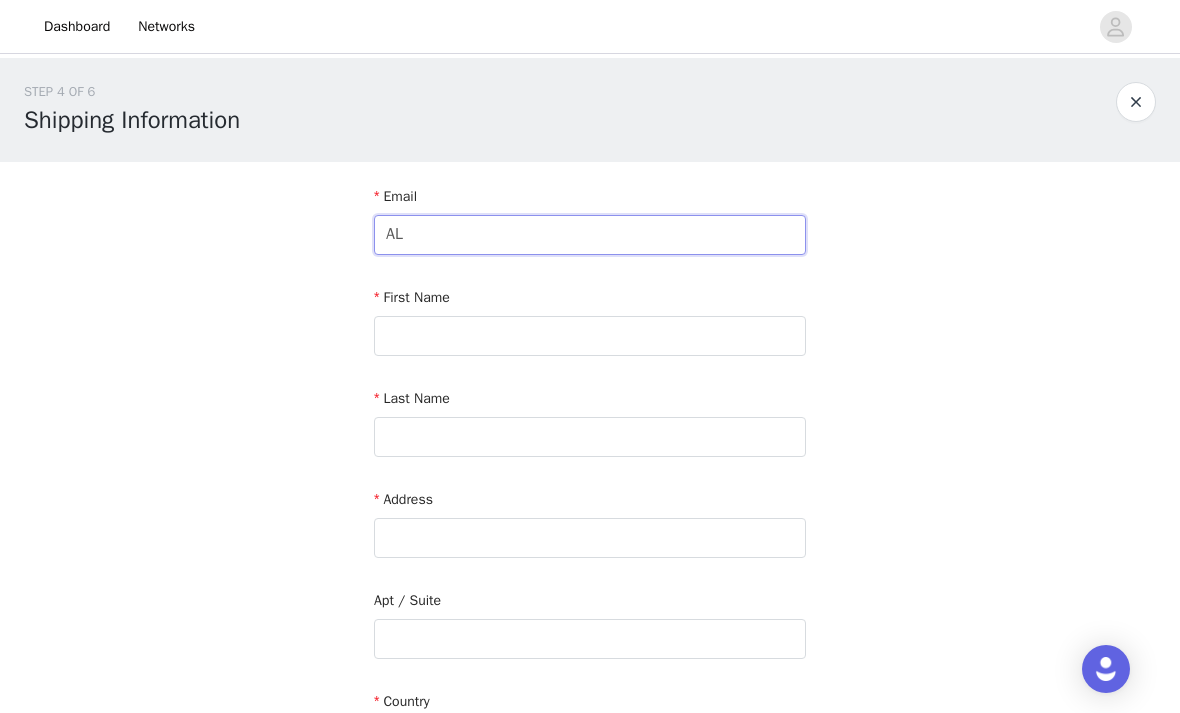 type on "A" 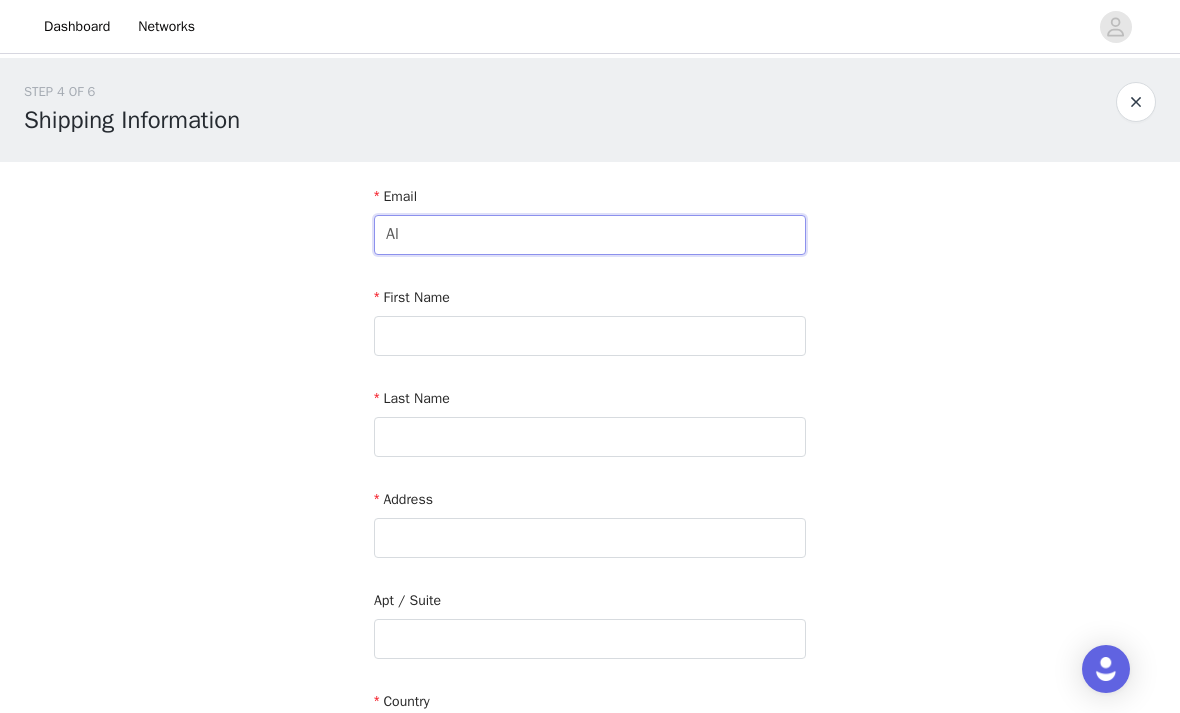 type on "A" 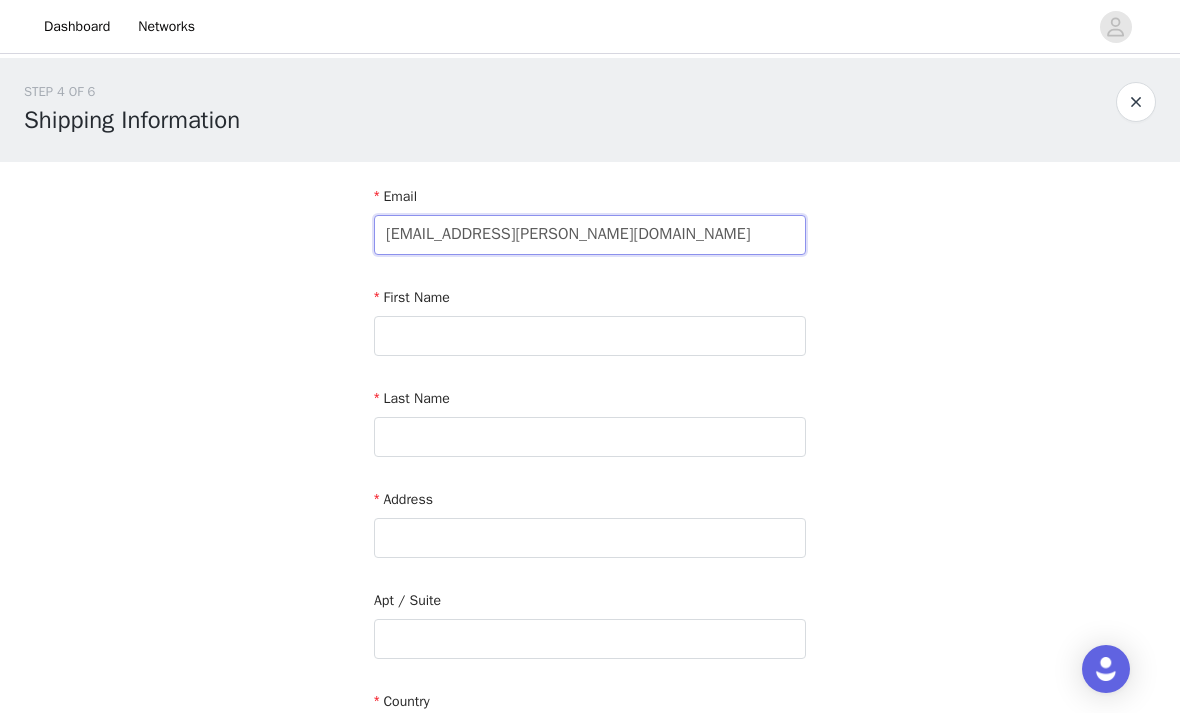 type on "[EMAIL_ADDRESS][PERSON_NAME][DOMAIN_NAME]" 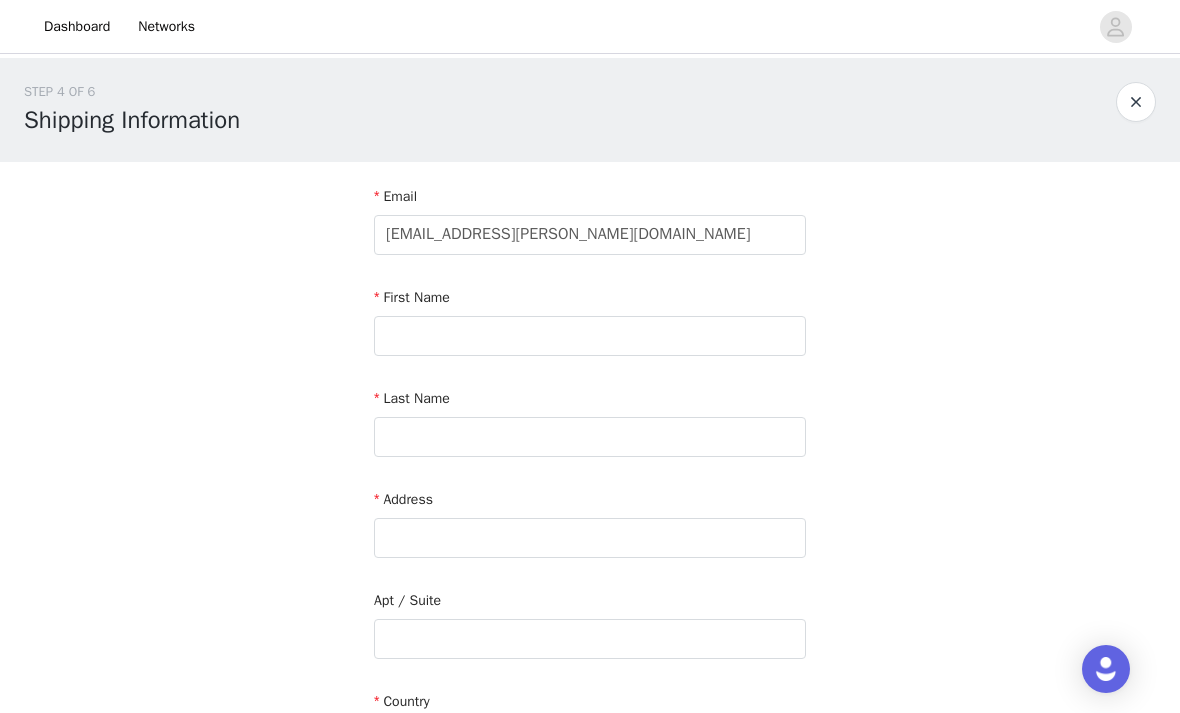 click on "First Name" at bounding box center (590, 325) 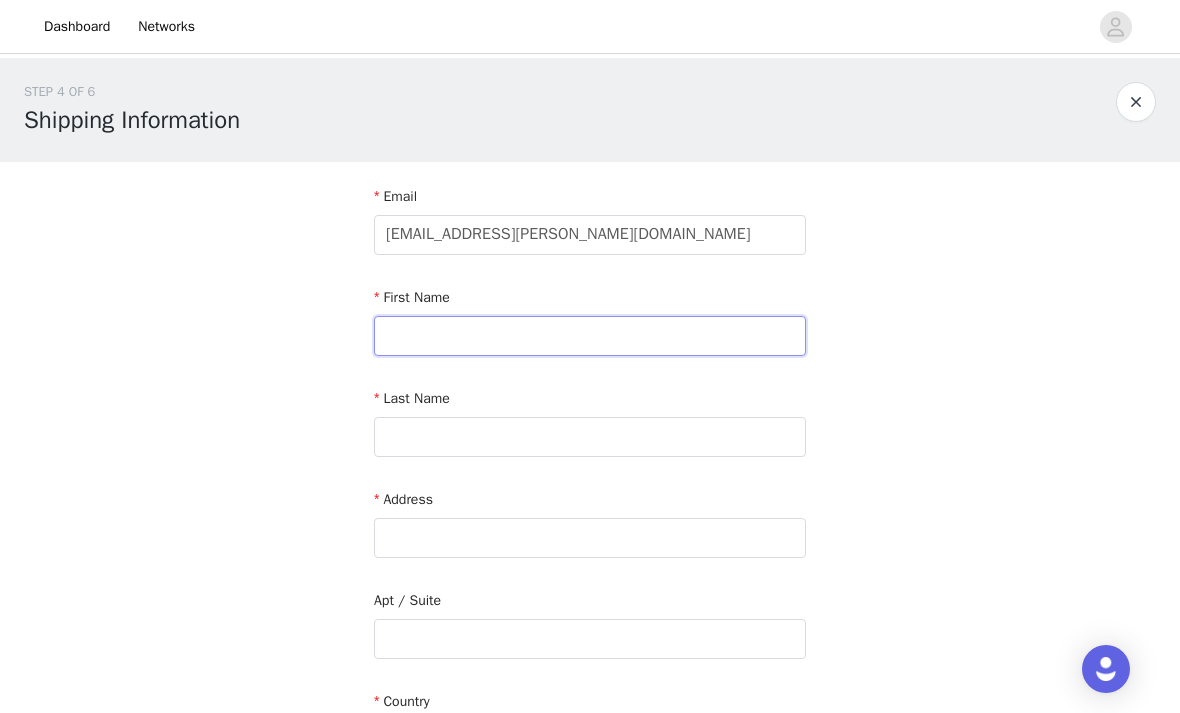 click at bounding box center [590, 336] 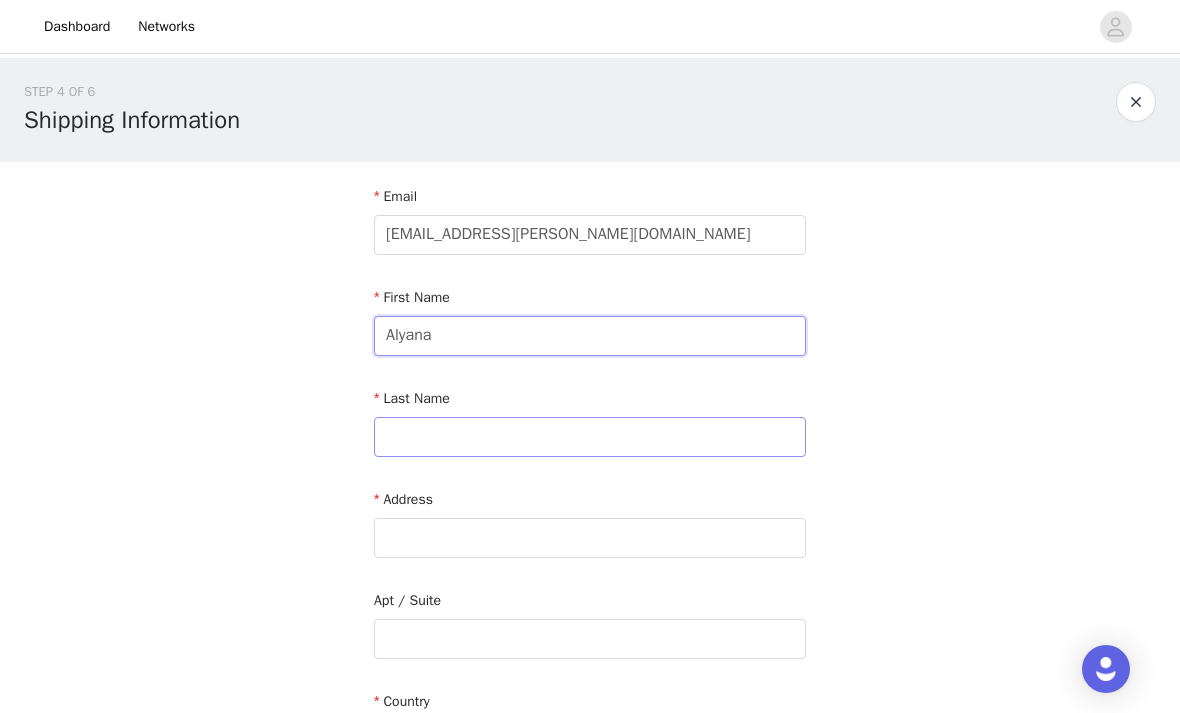 type on "Alyana" 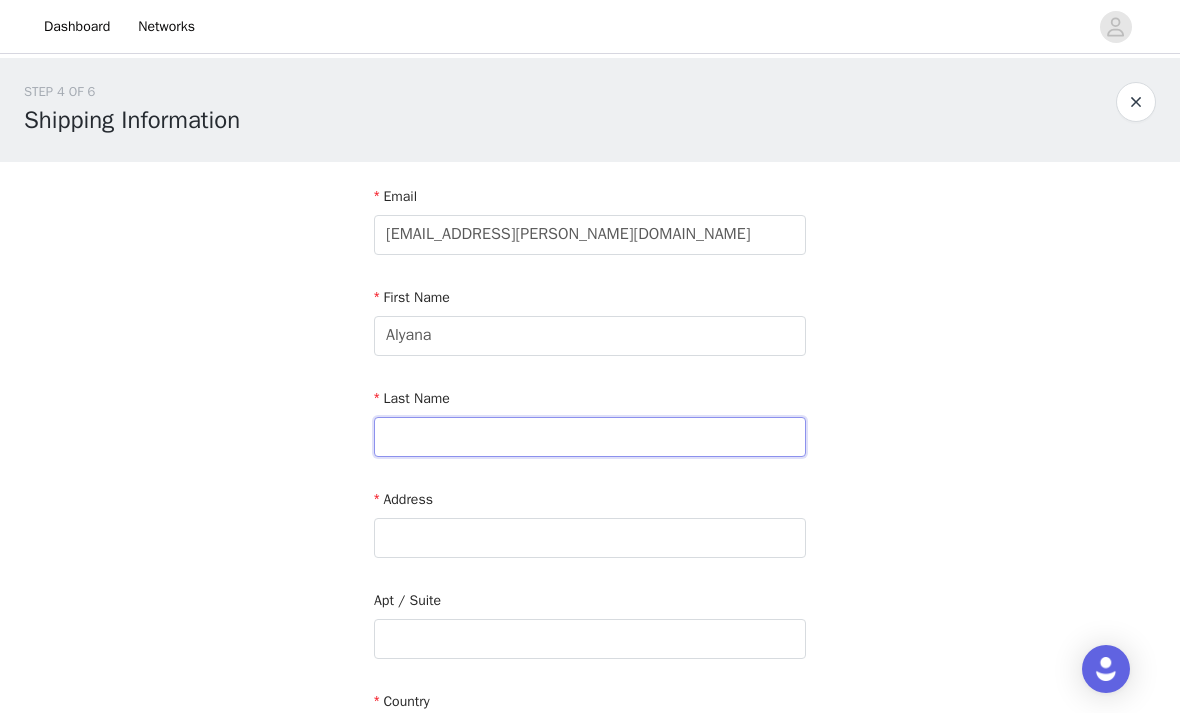 click at bounding box center [590, 437] 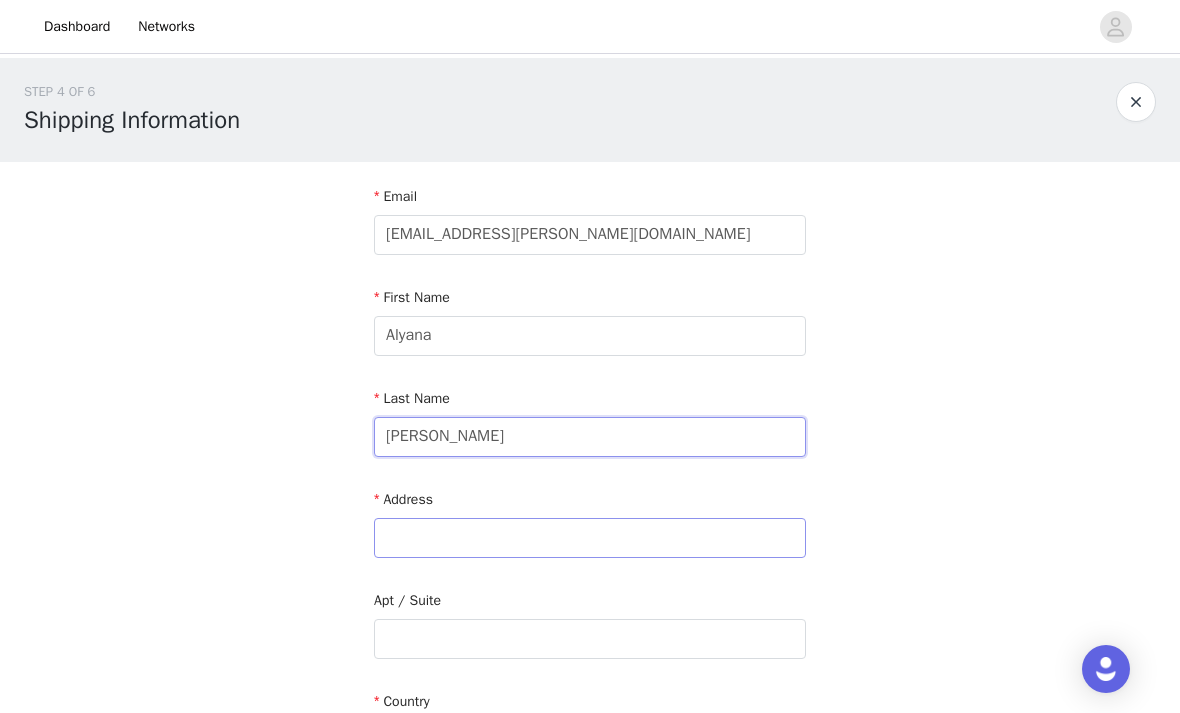 type on "[PERSON_NAME]" 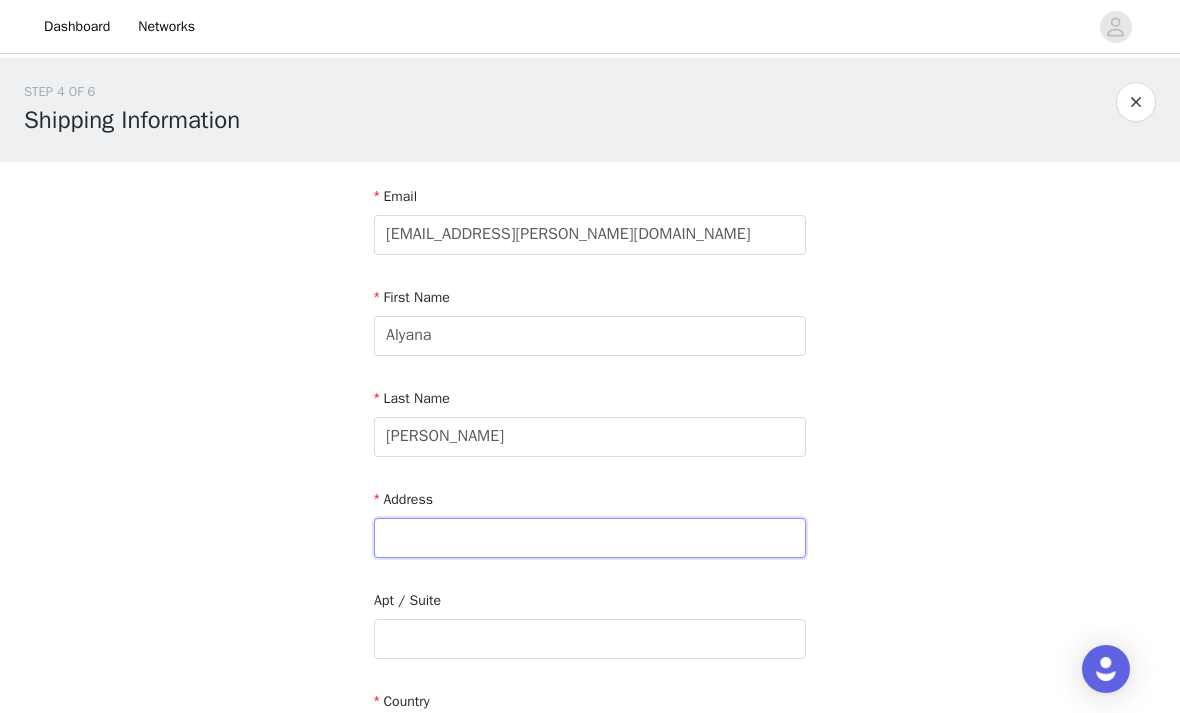 click at bounding box center [590, 538] 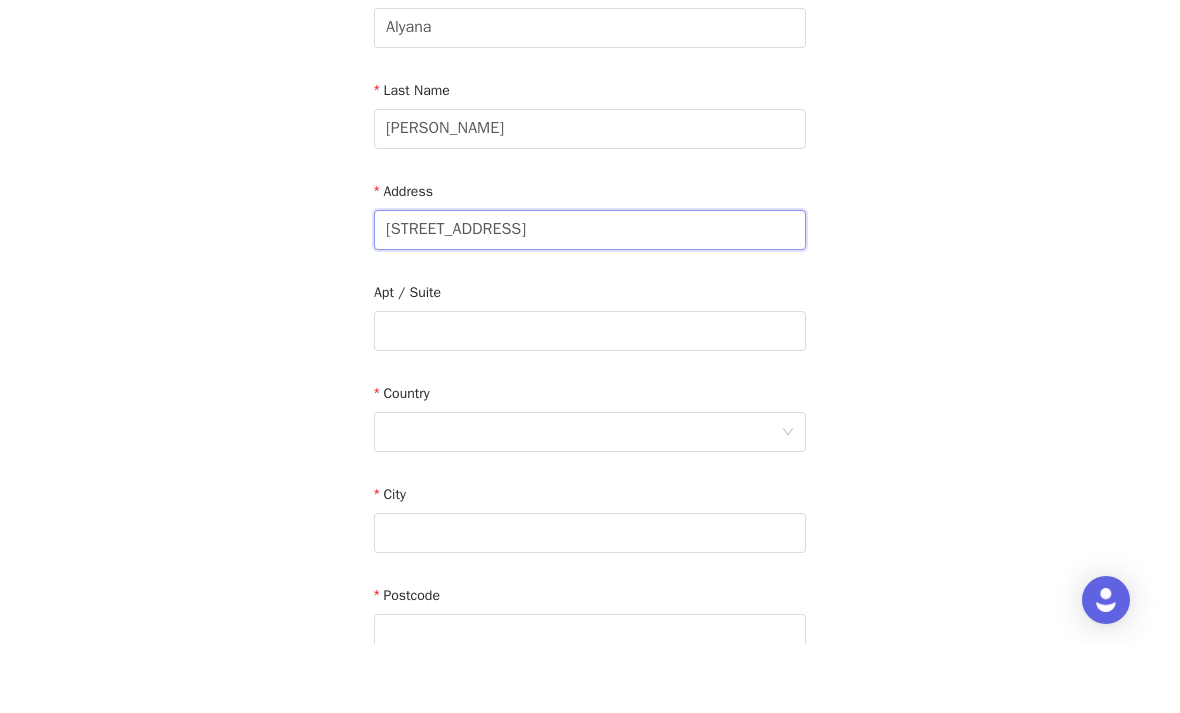 scroll, scrollTop: 240, scrollLeft: 0, axis: vertical 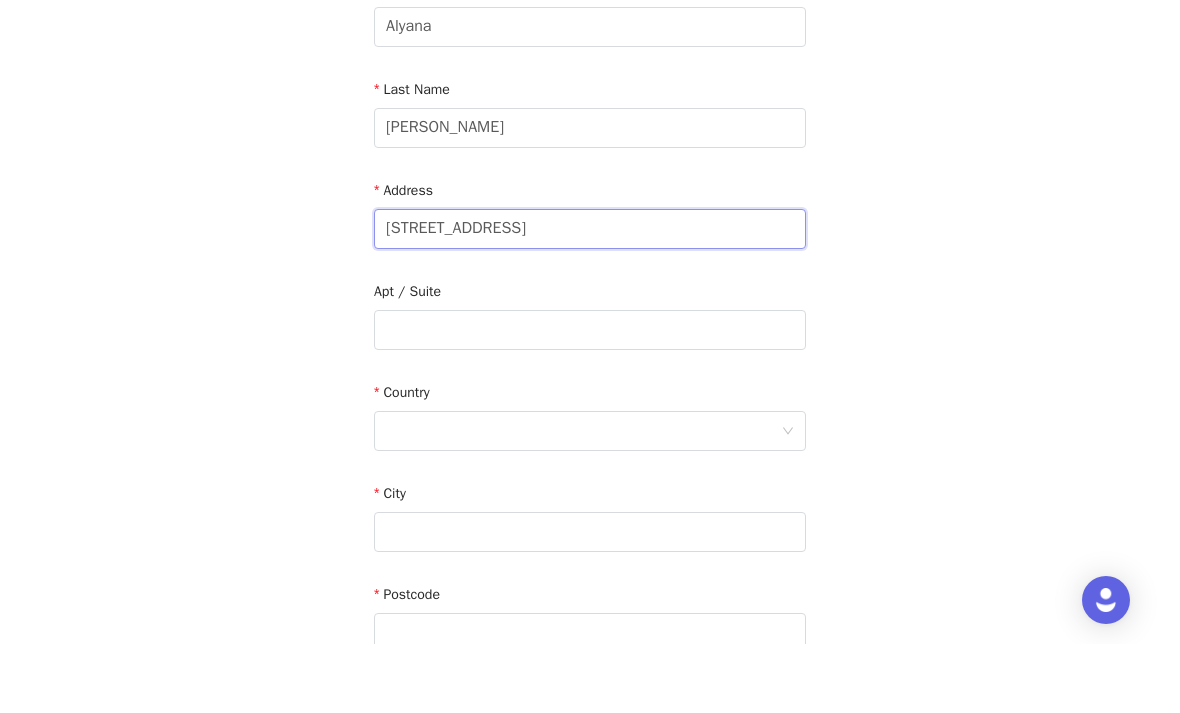 type on "[STREET_ADDRESS]" 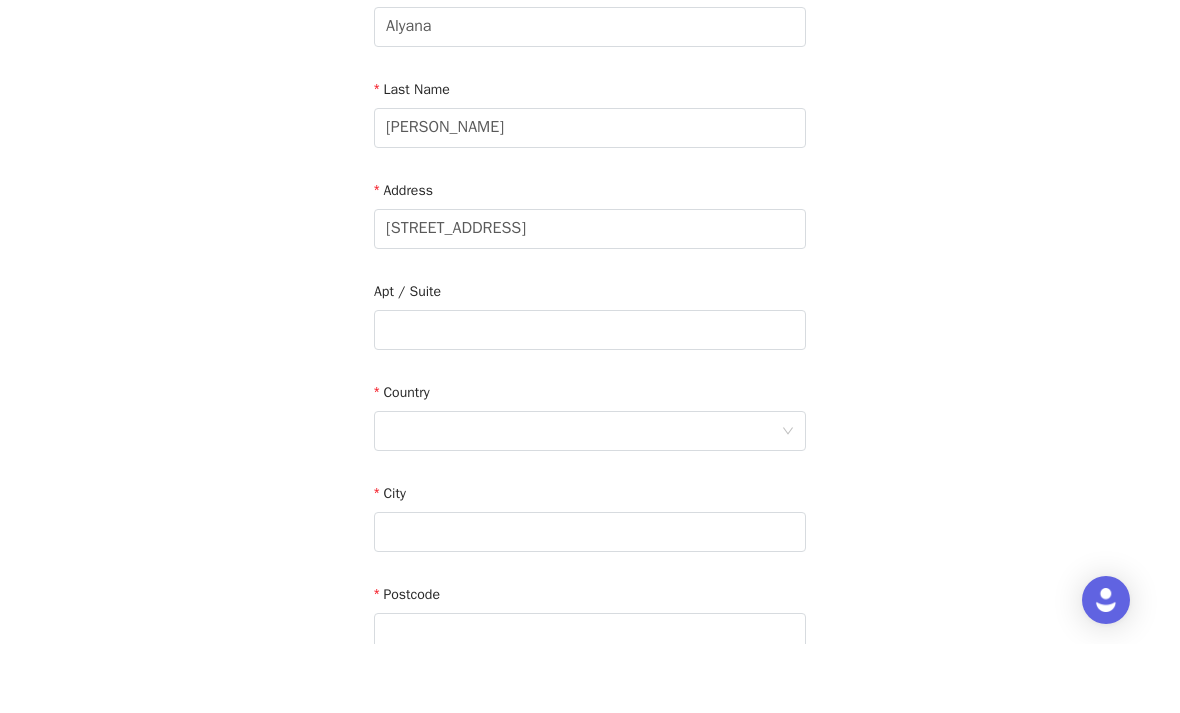 click on "Country" at bounding box center [590, 465] 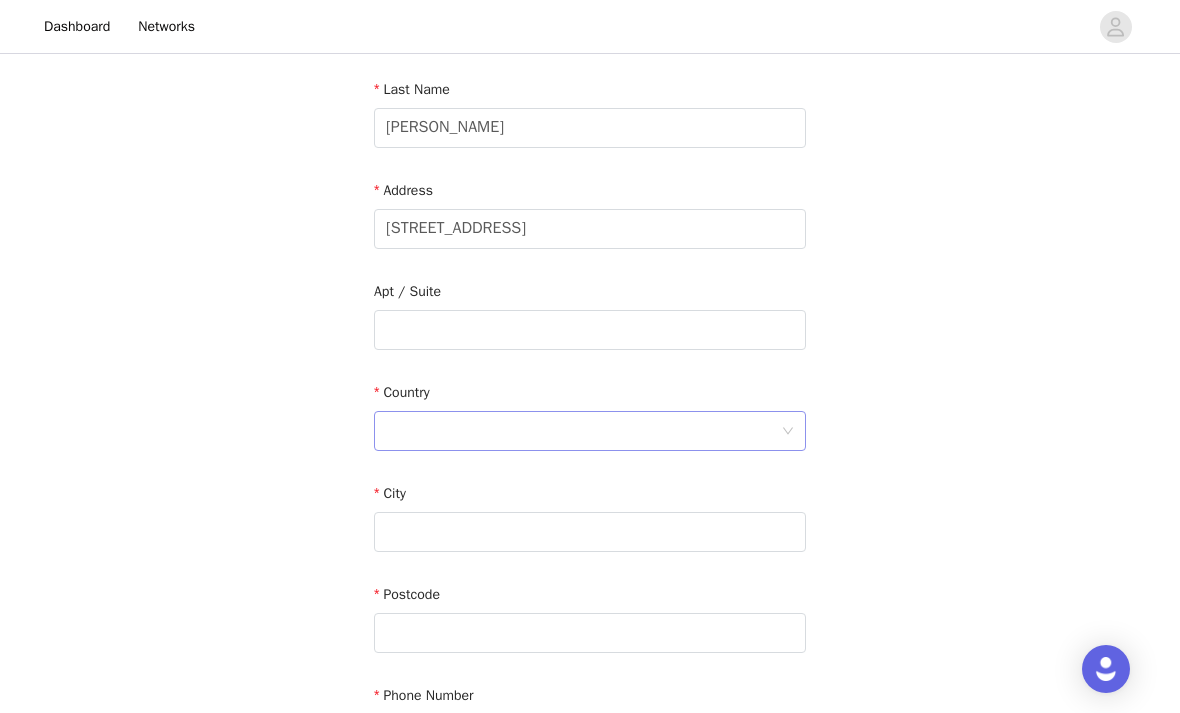 click at bounding box center (583, 431) 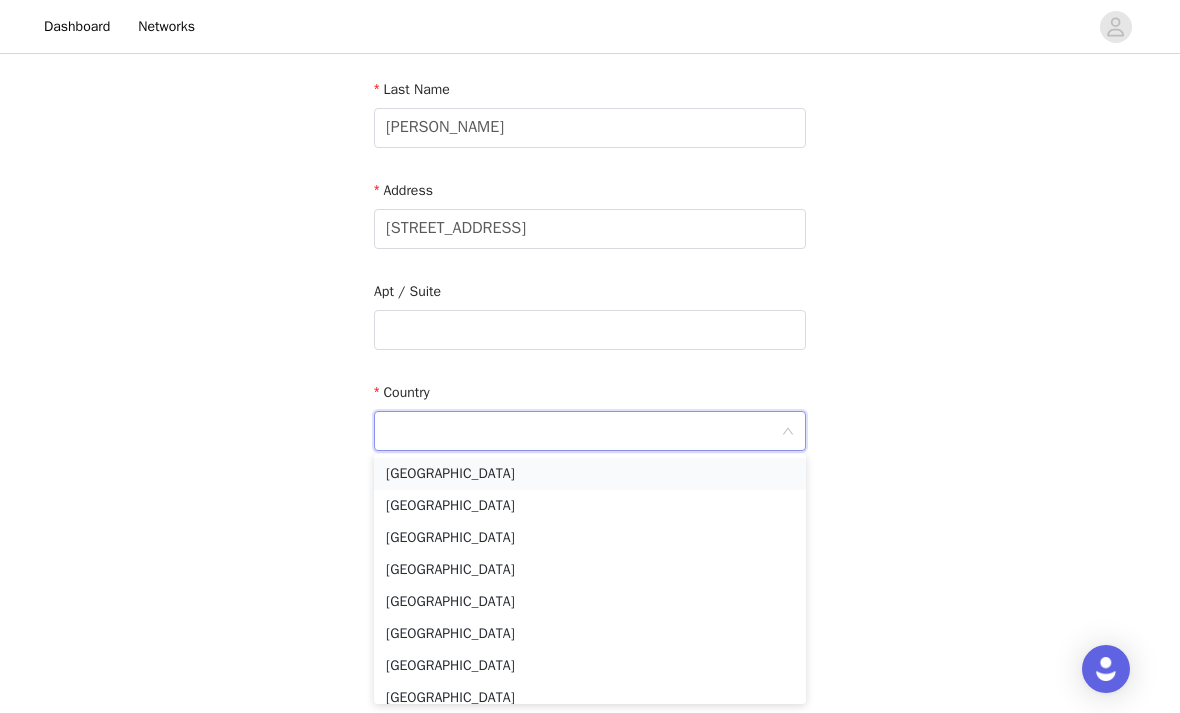 click on "[GEOGRAPHIC_DATA]" at bounding box center [590, 474] 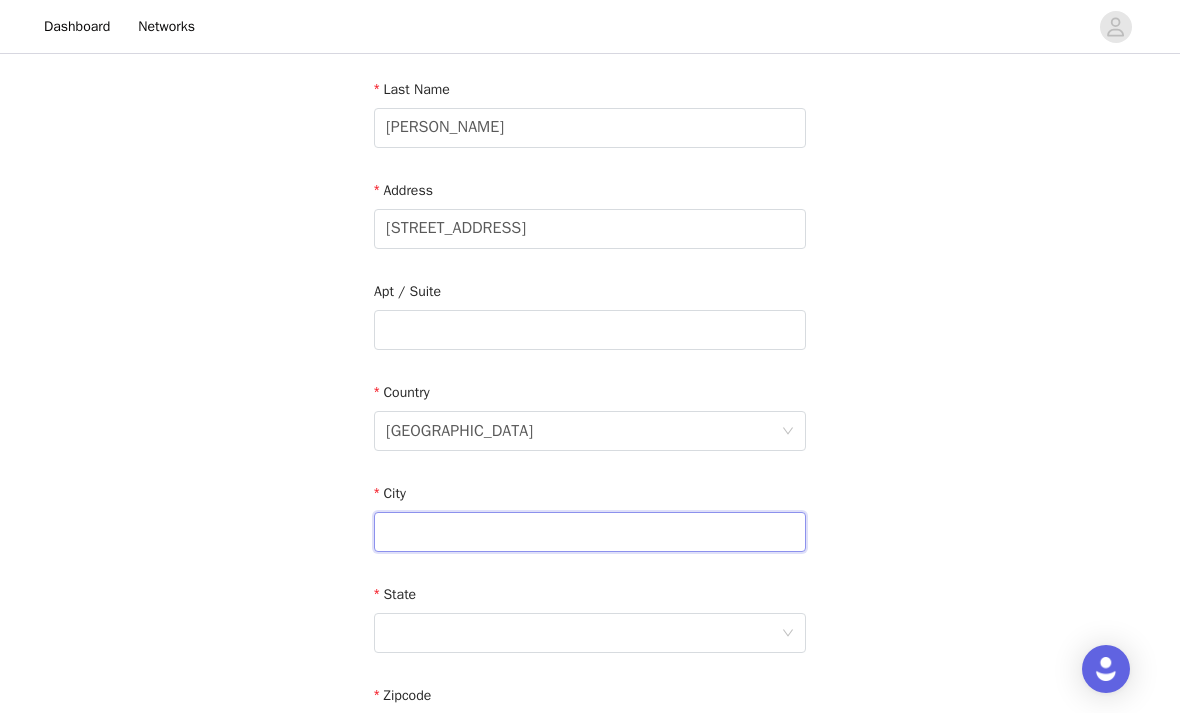click at bounding box center [590, 532] 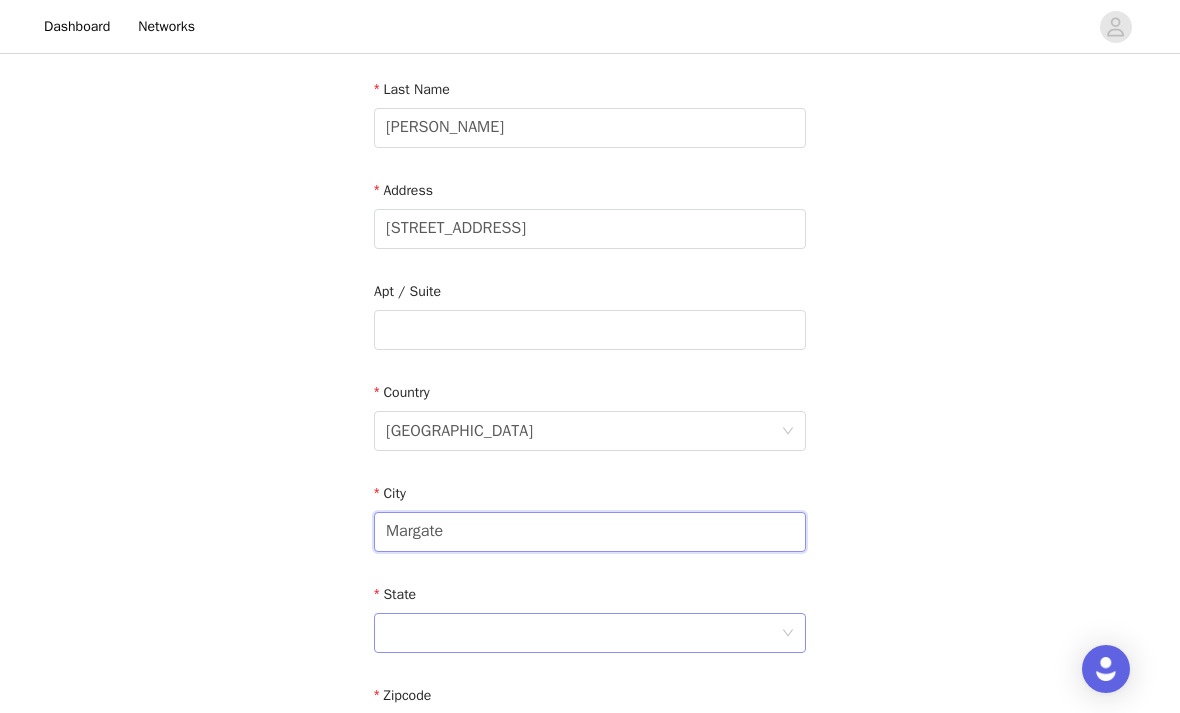 type on "Margate" 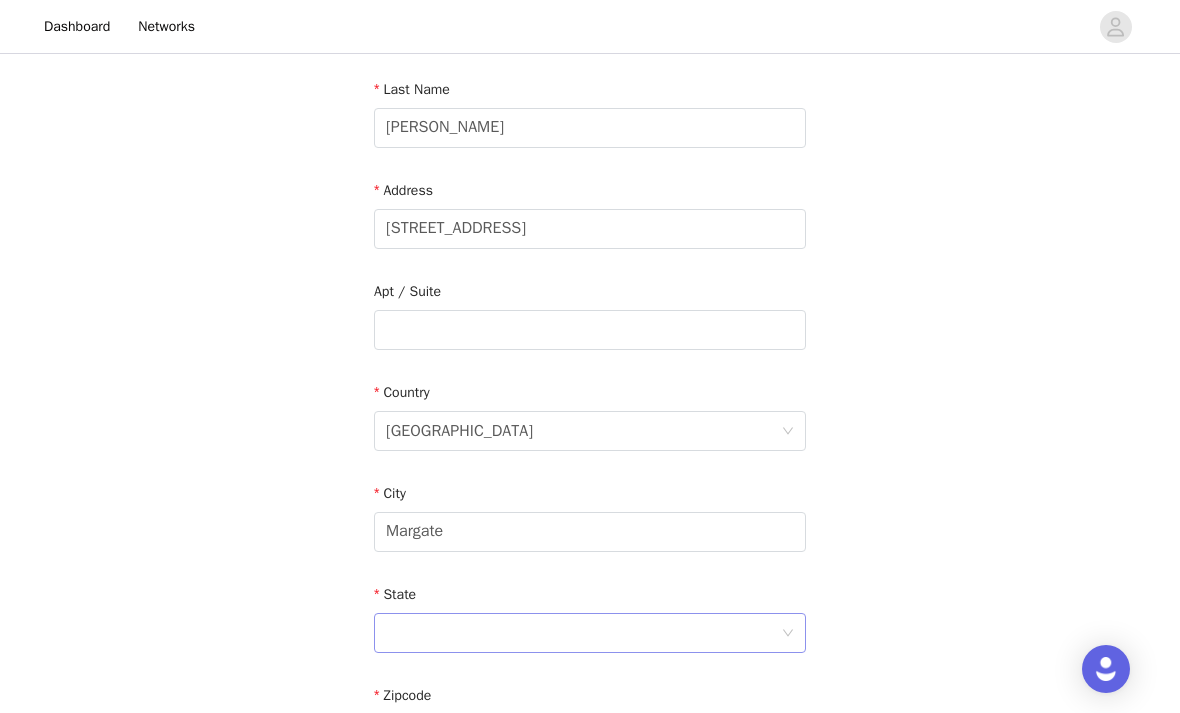 click at bounding box center (590, 633) 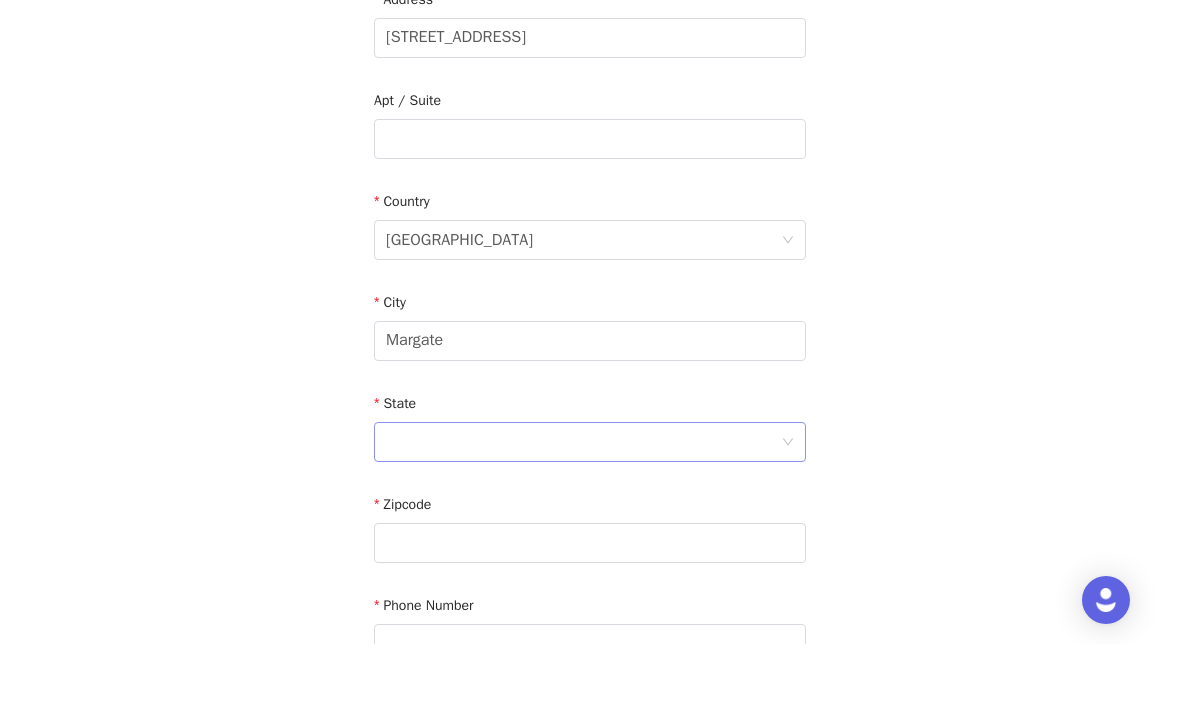 scroll, scrollTop: 518, scrollLeft: 0, axis: vertical 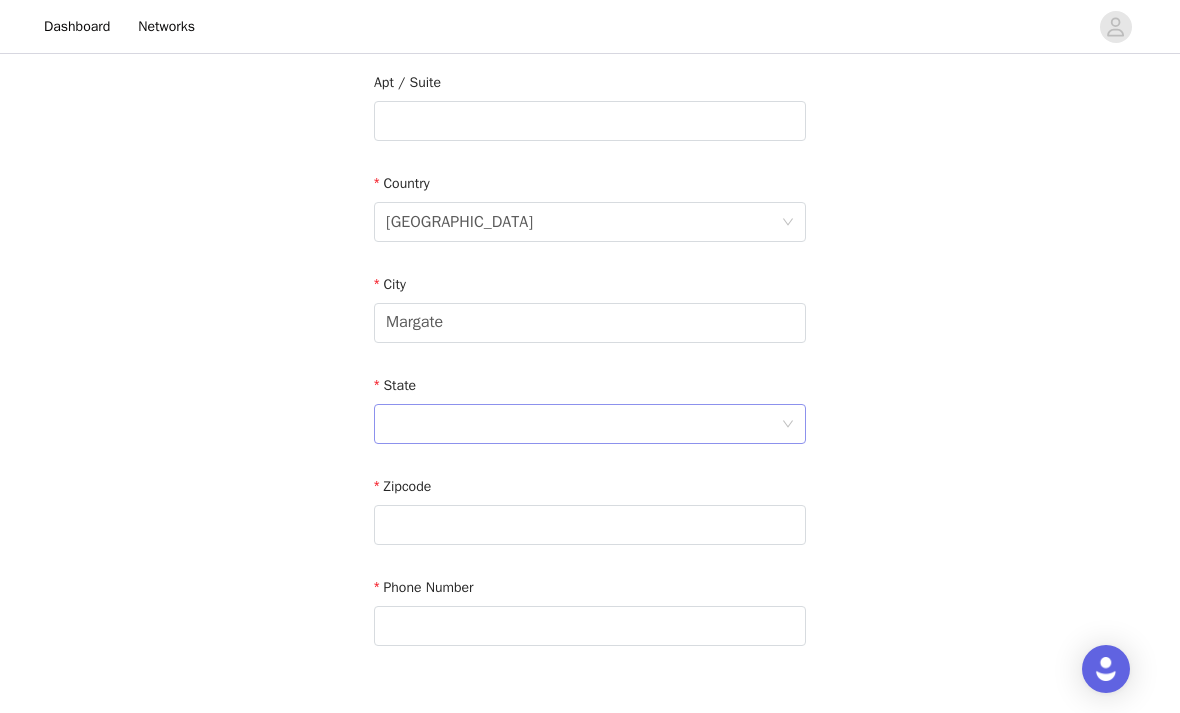 click 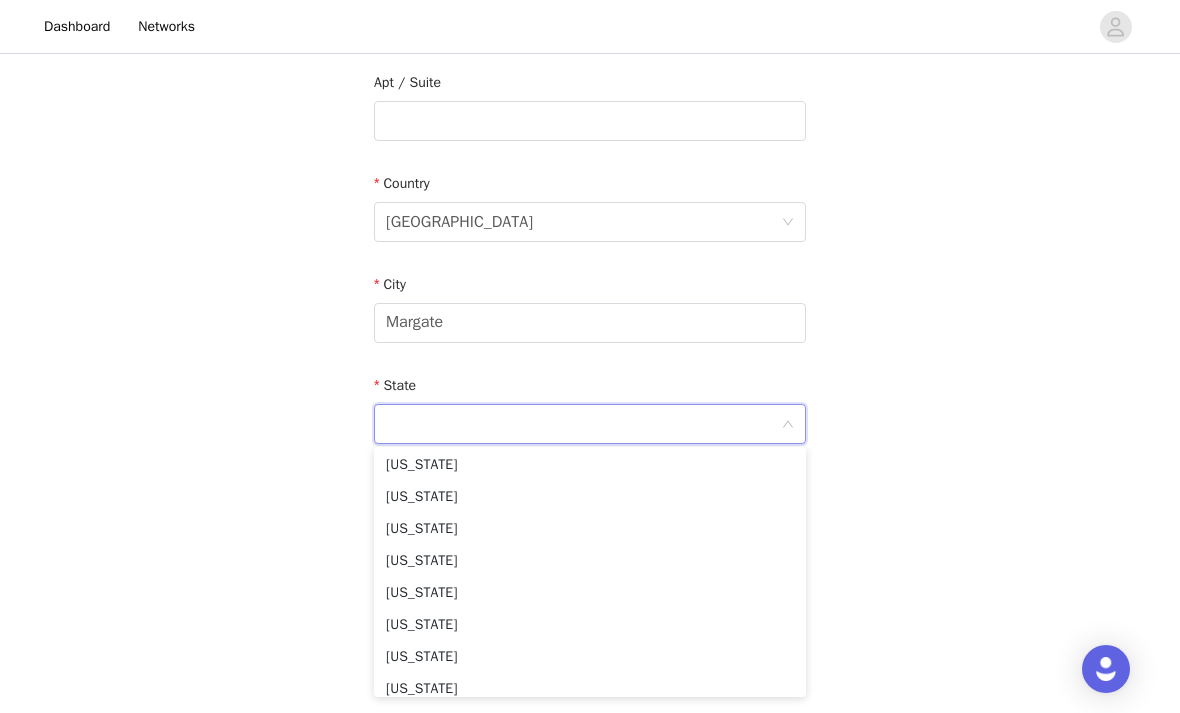 scroll, scrollTop: 420, scrollLeft: 0, axis: vertical 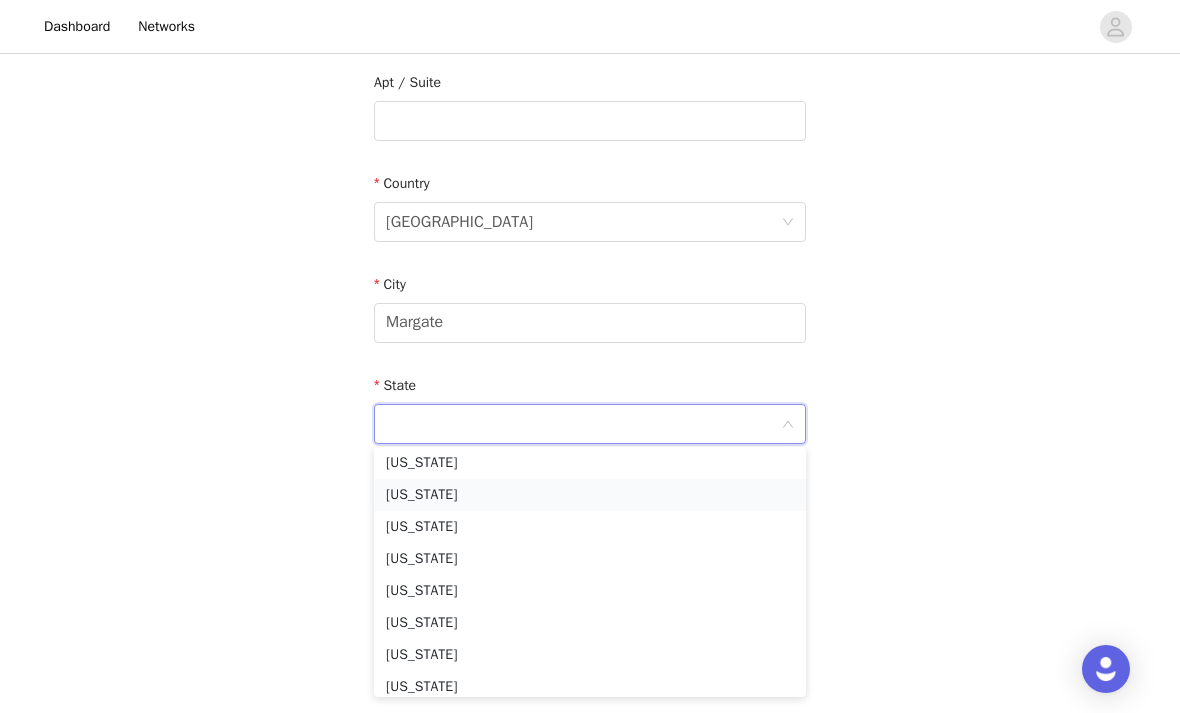 click on "[US_STATE]" at bounding box center [590, 495] 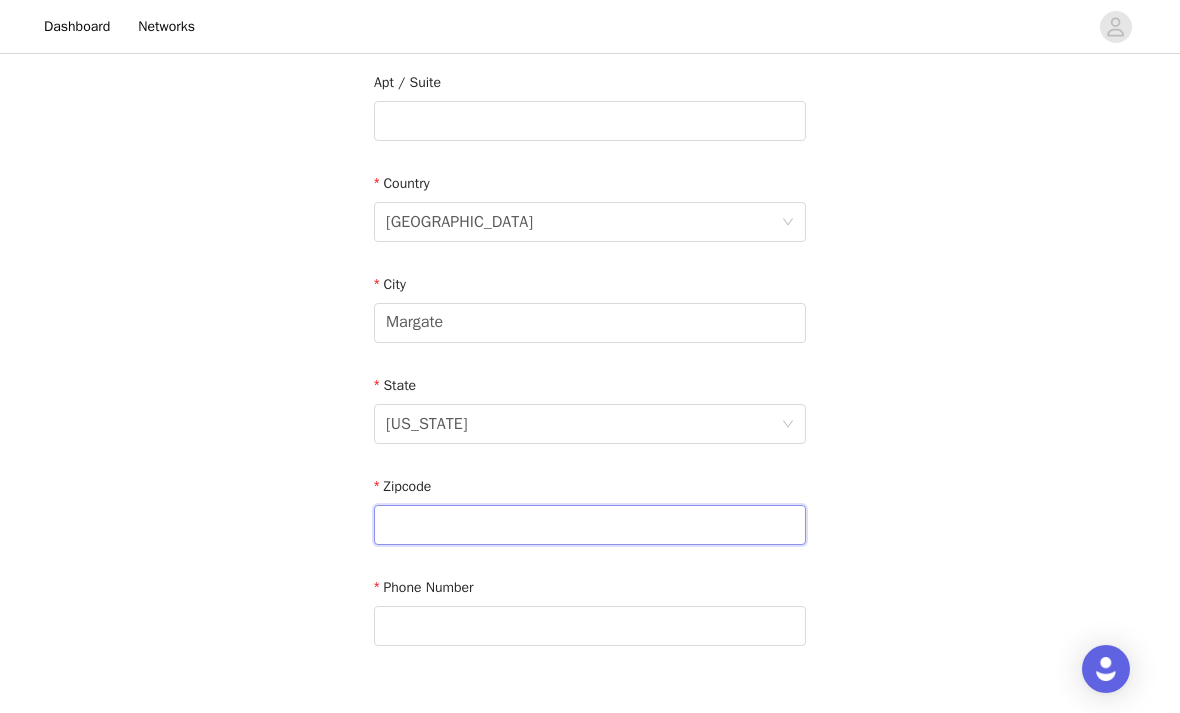 click at bounding box center [590, 525] 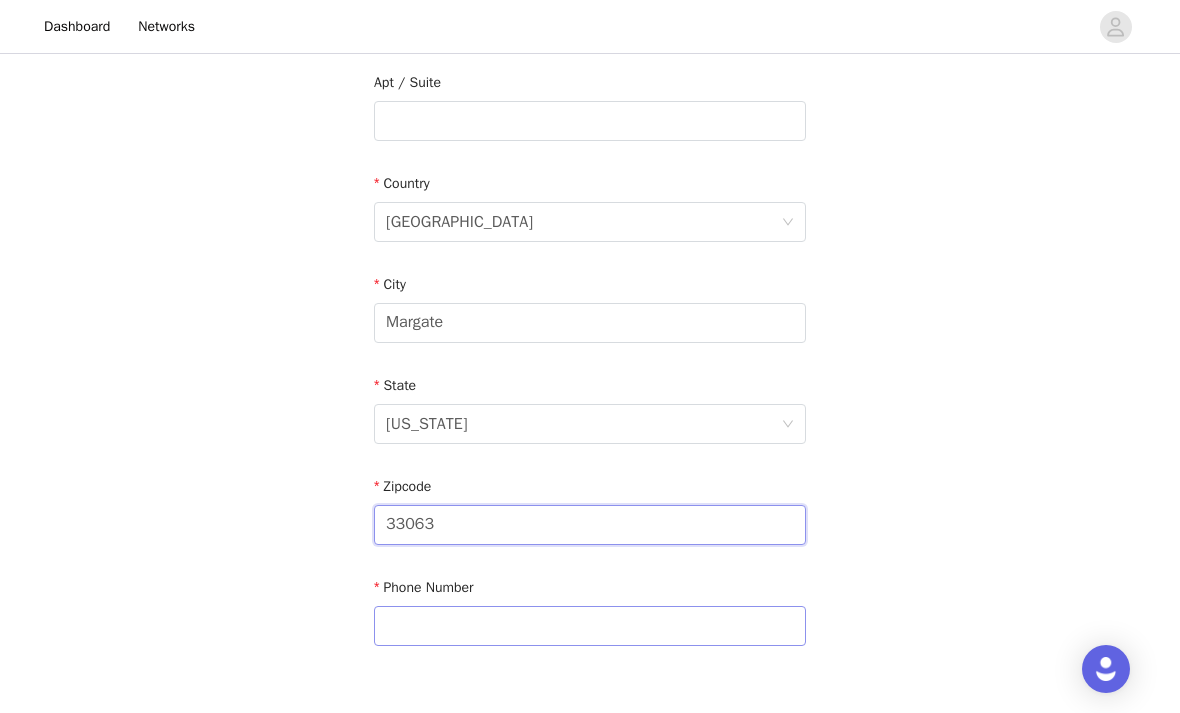 type on "33063" 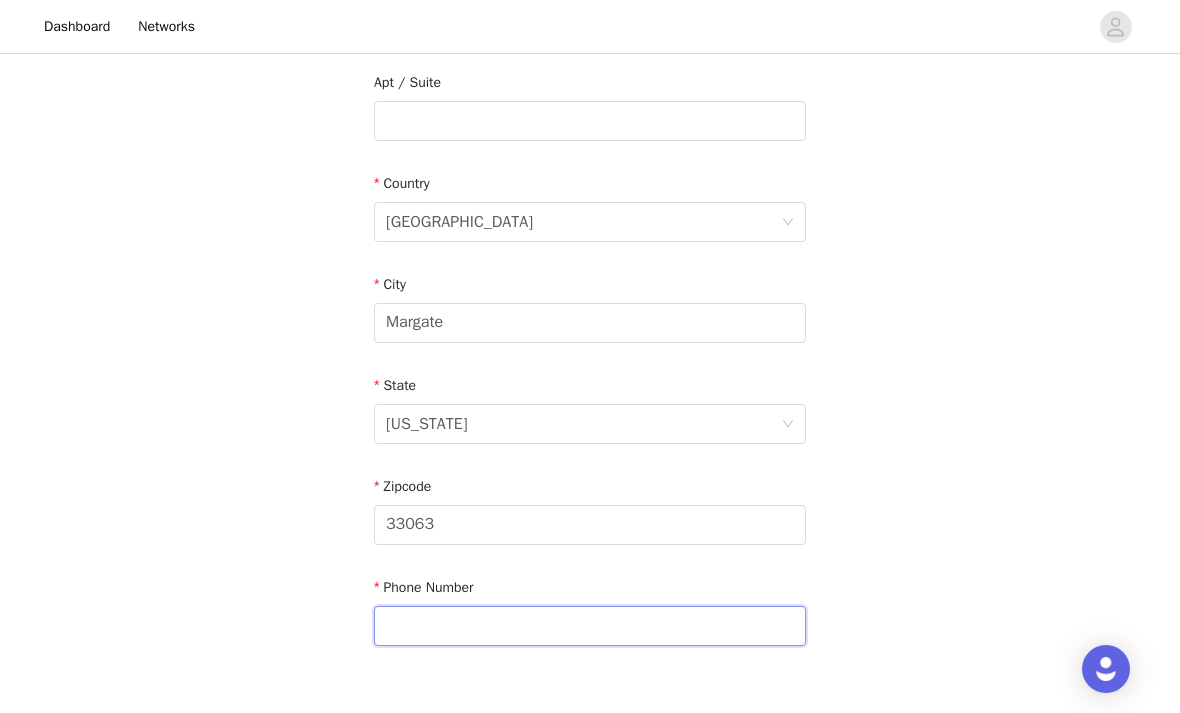 click at bounding box center (590, 626) 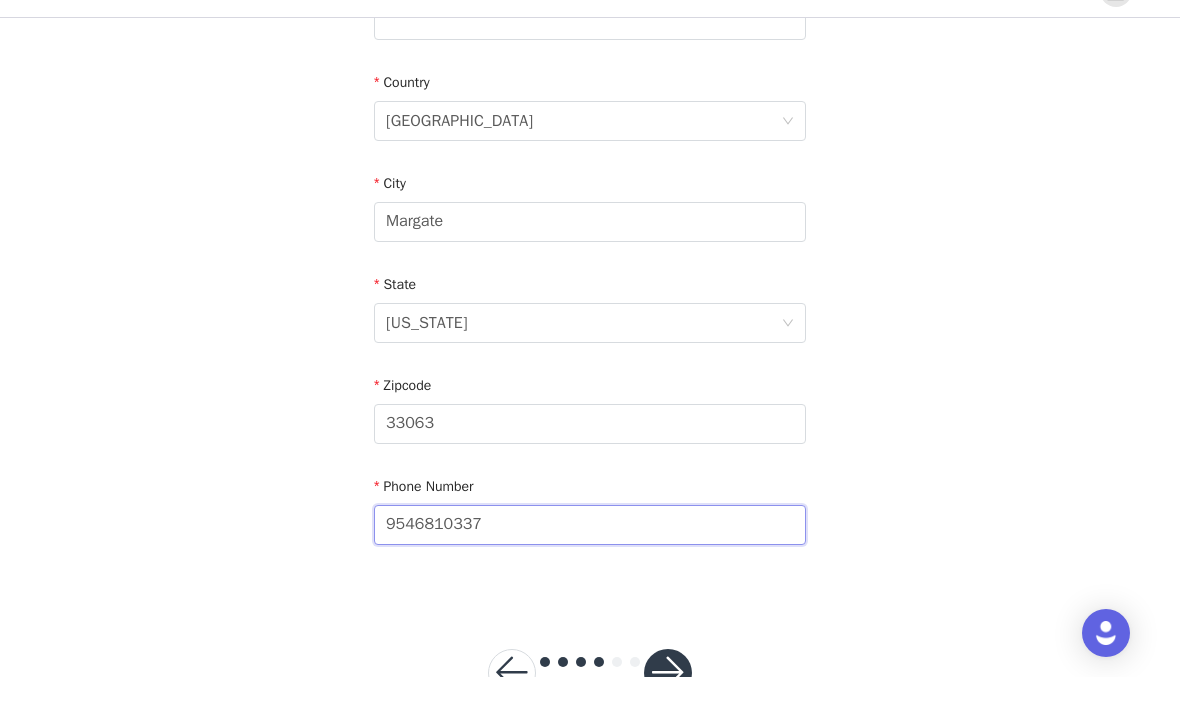 scroll, scrollTop: 650, scrollLeft: 0, axis: vertical 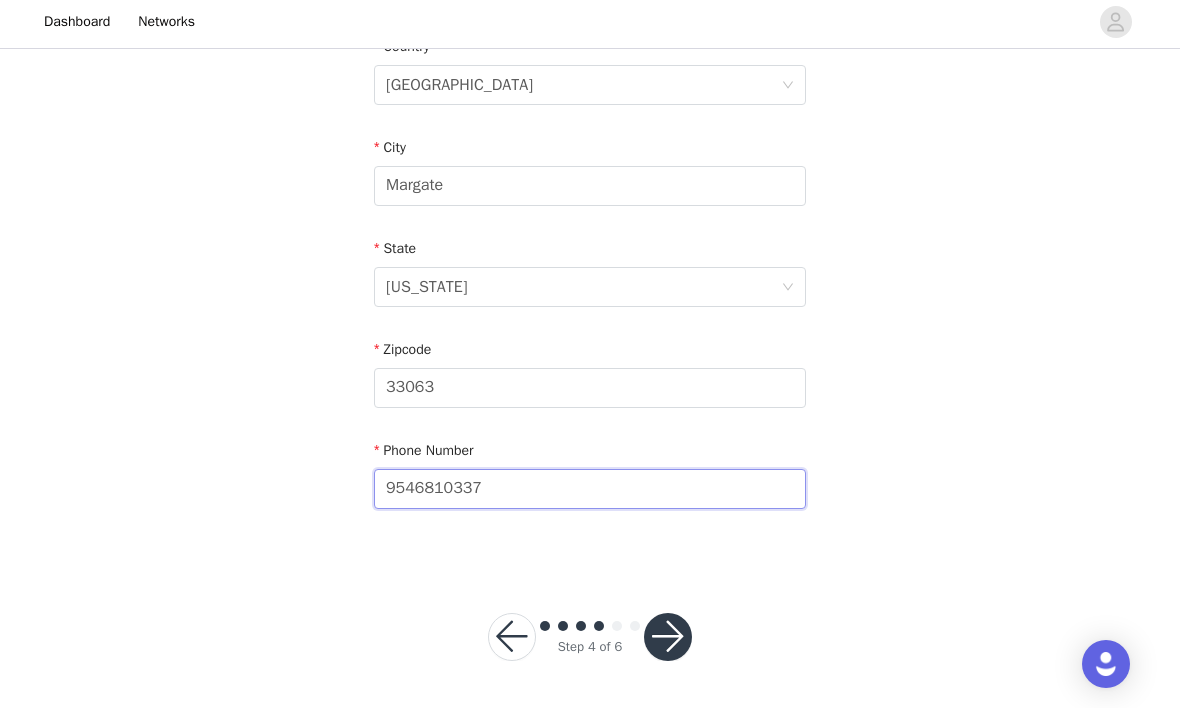 type on "9546810337" 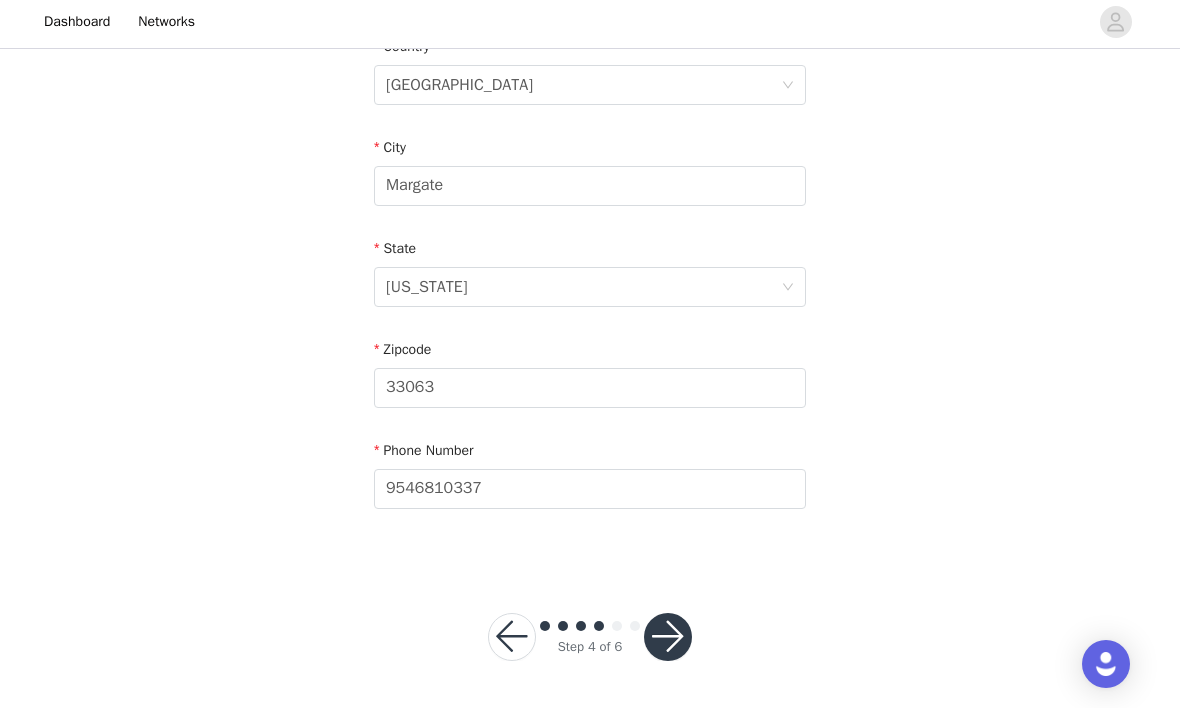 click at bounding box center [668, 642] 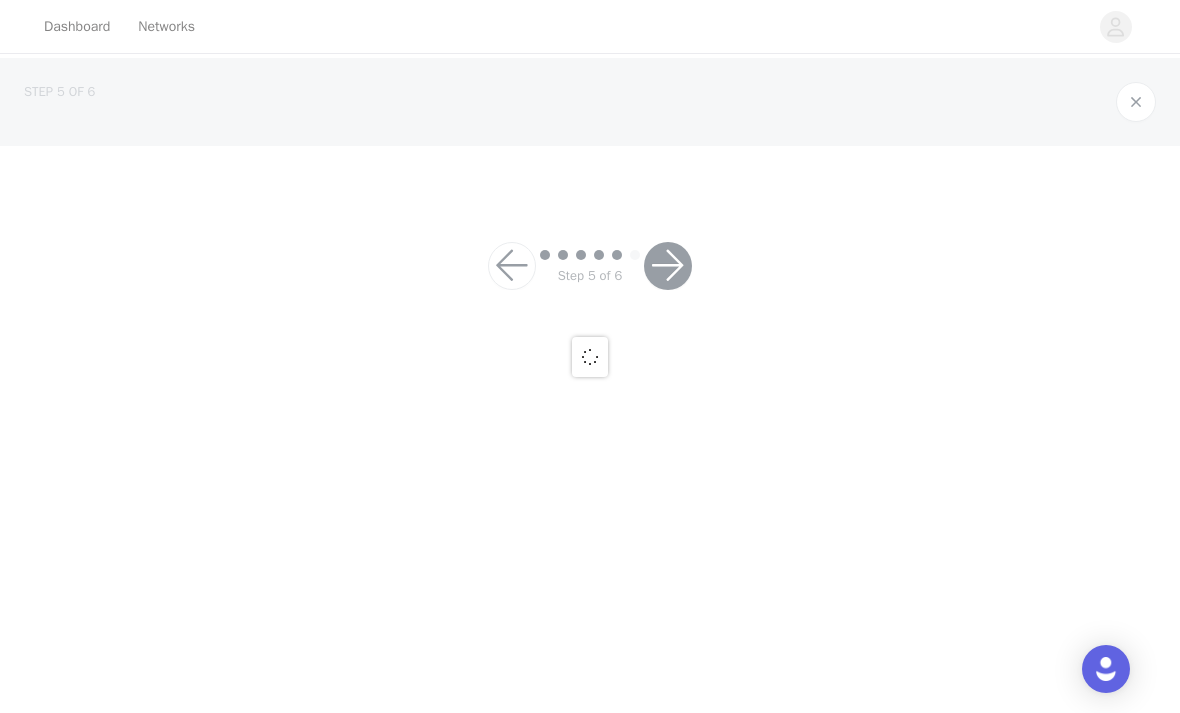 scroll, scrollTop: 0, scrollLeft: 0, axis: both 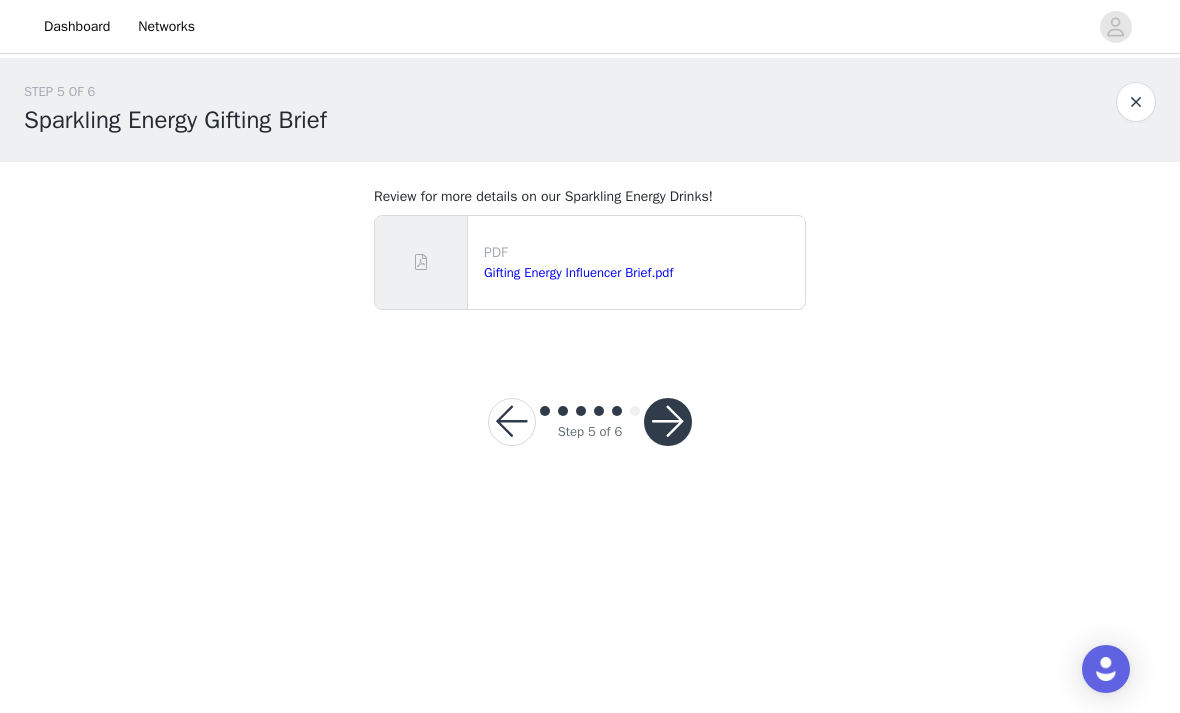 click at bounding box center [668, 422] 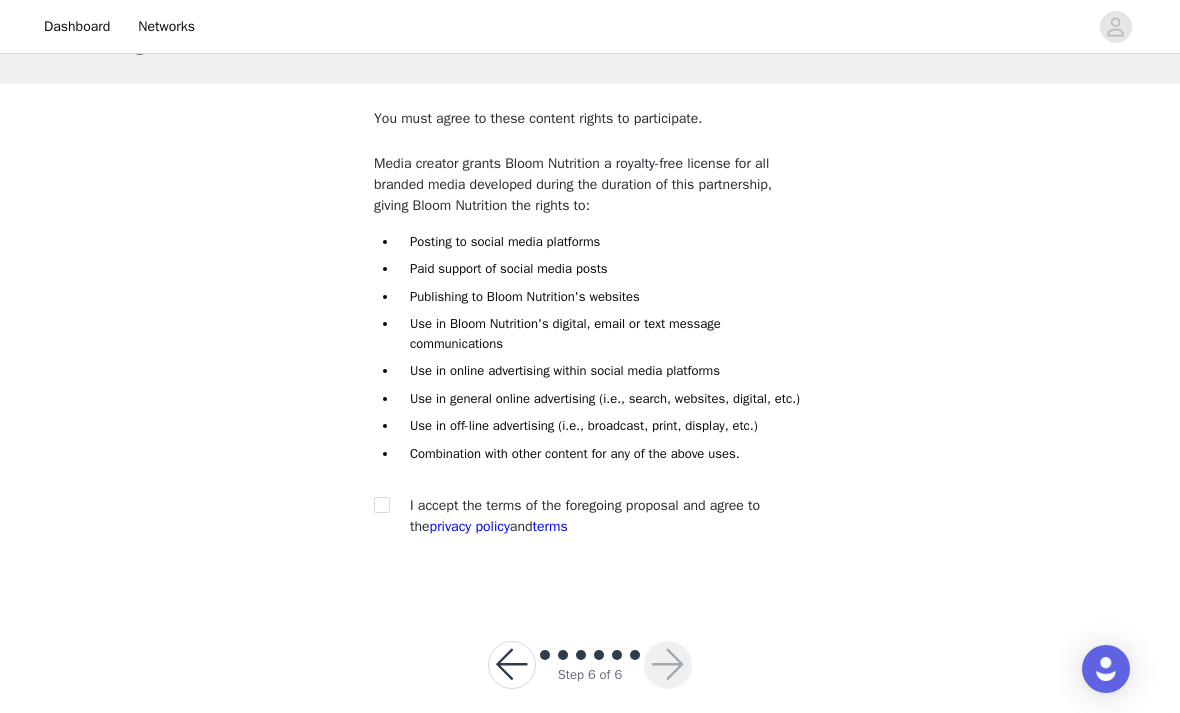 scroll, scrollTop: 56, scrollLeft: 0, axis: vertical 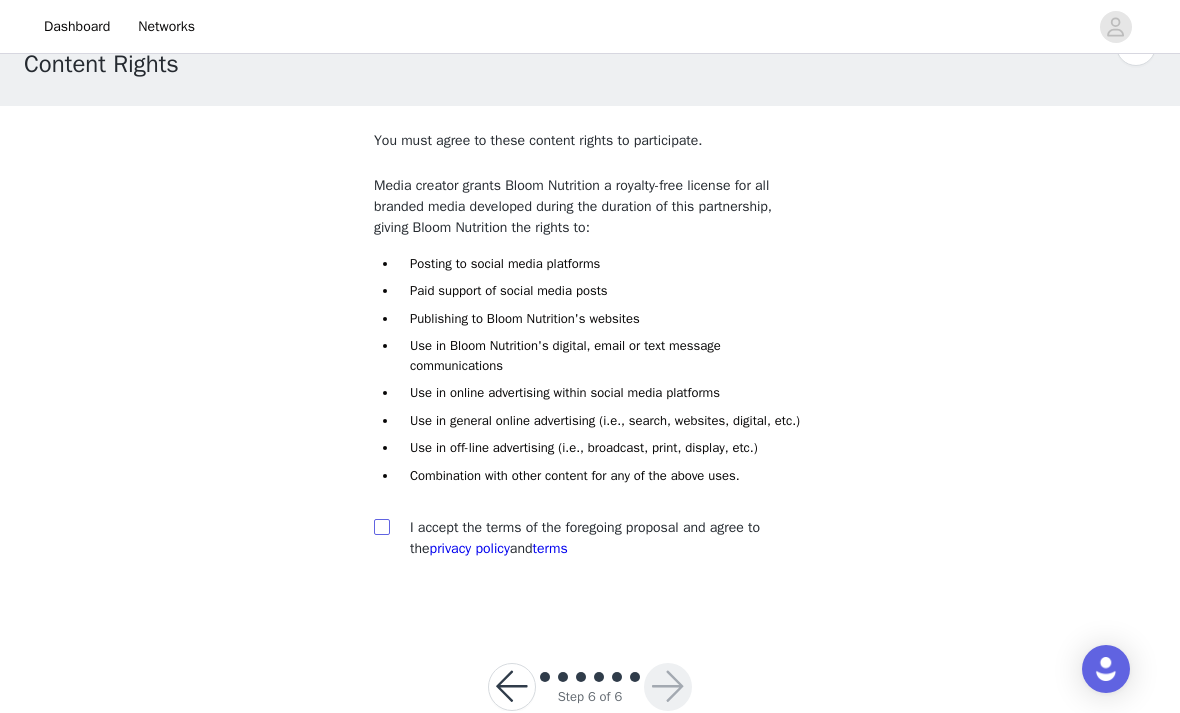click at bounding box center [381, 526] 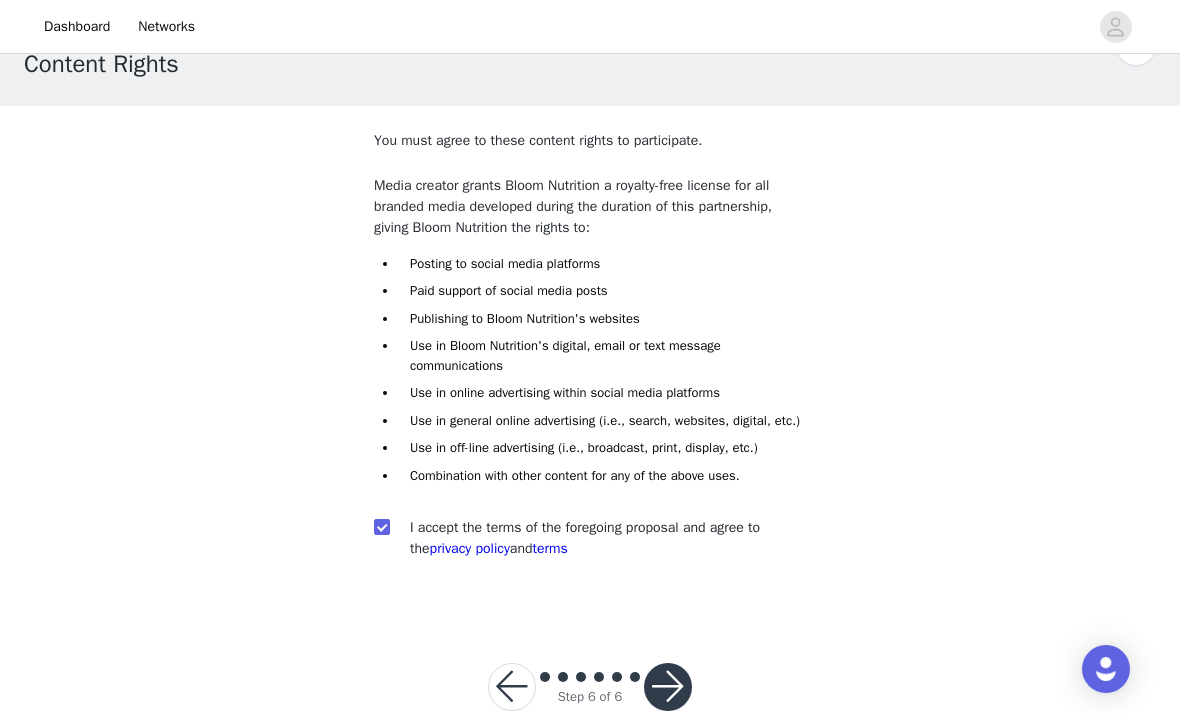 click at bounding box center [668, 687] 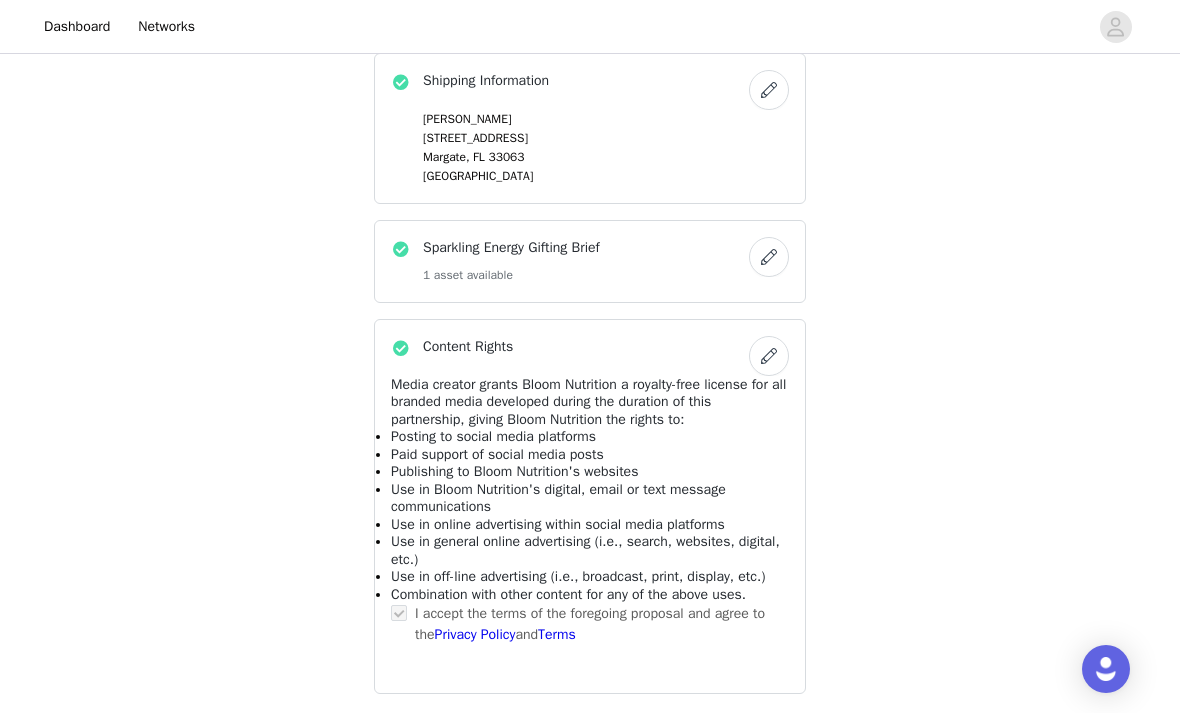 scroll, scrollTop: 856, scrollLeft: 0, axis: vertical 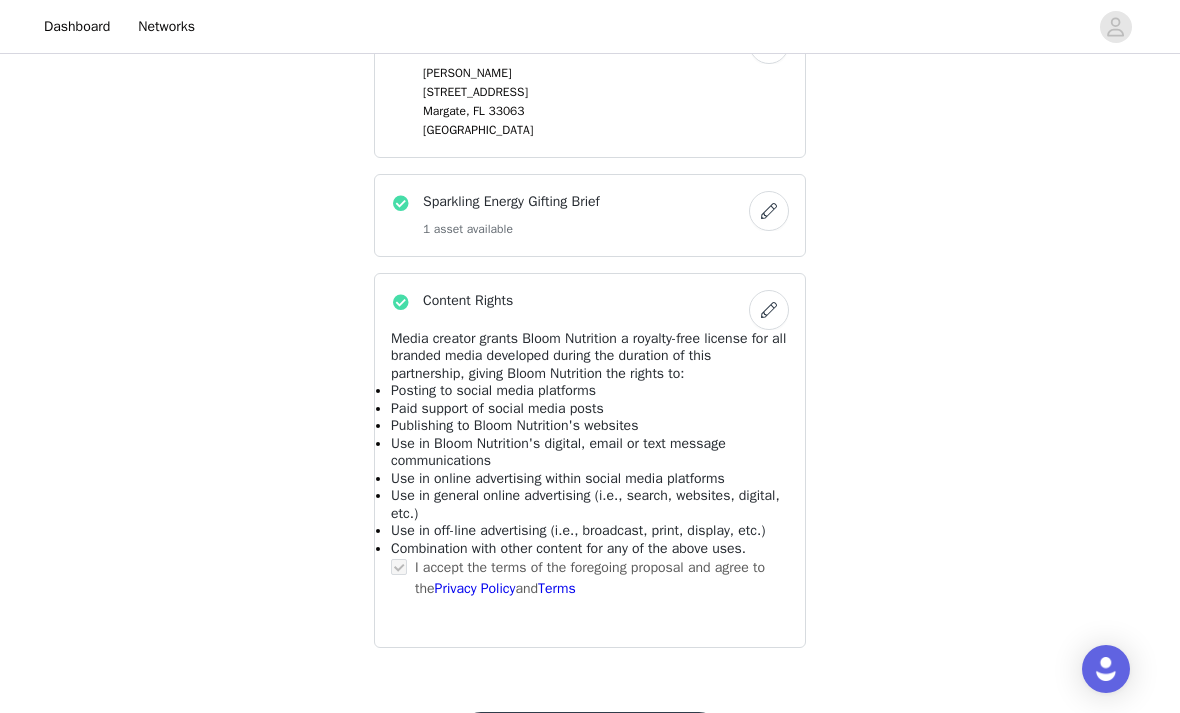 click on "Submit Proposal" at bounding box center (590, 736) 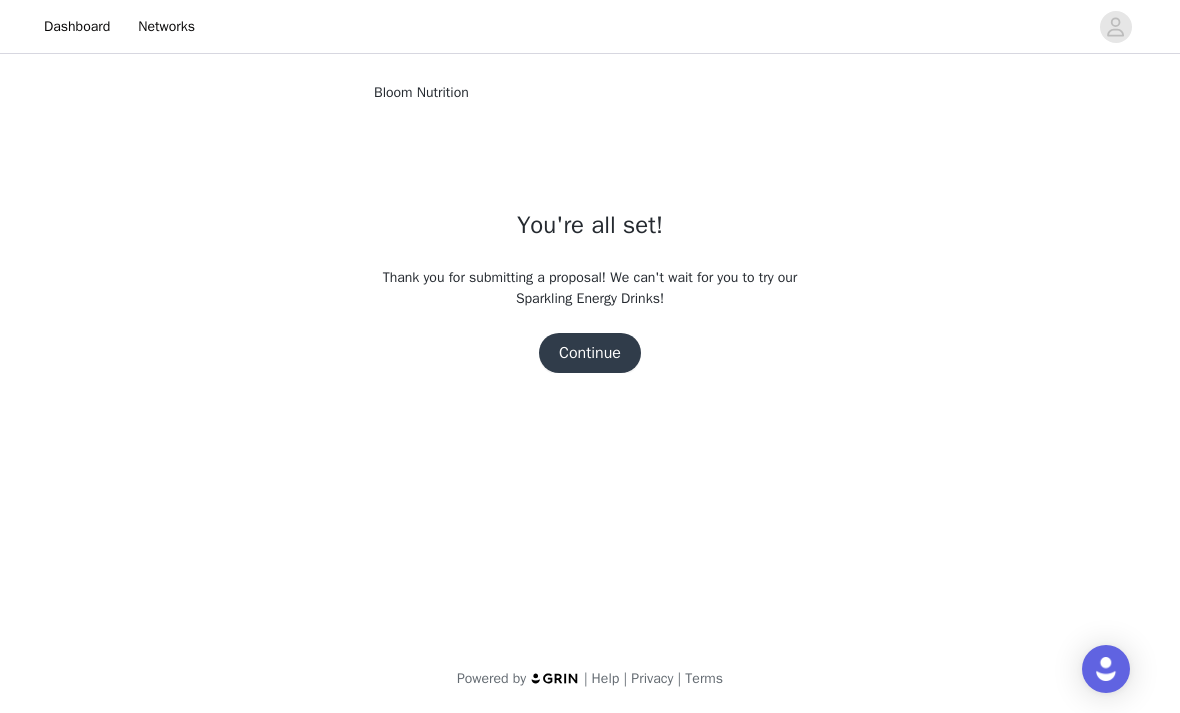 scroll, scrollTop: 0, scrollLeft: 0, axis: both 